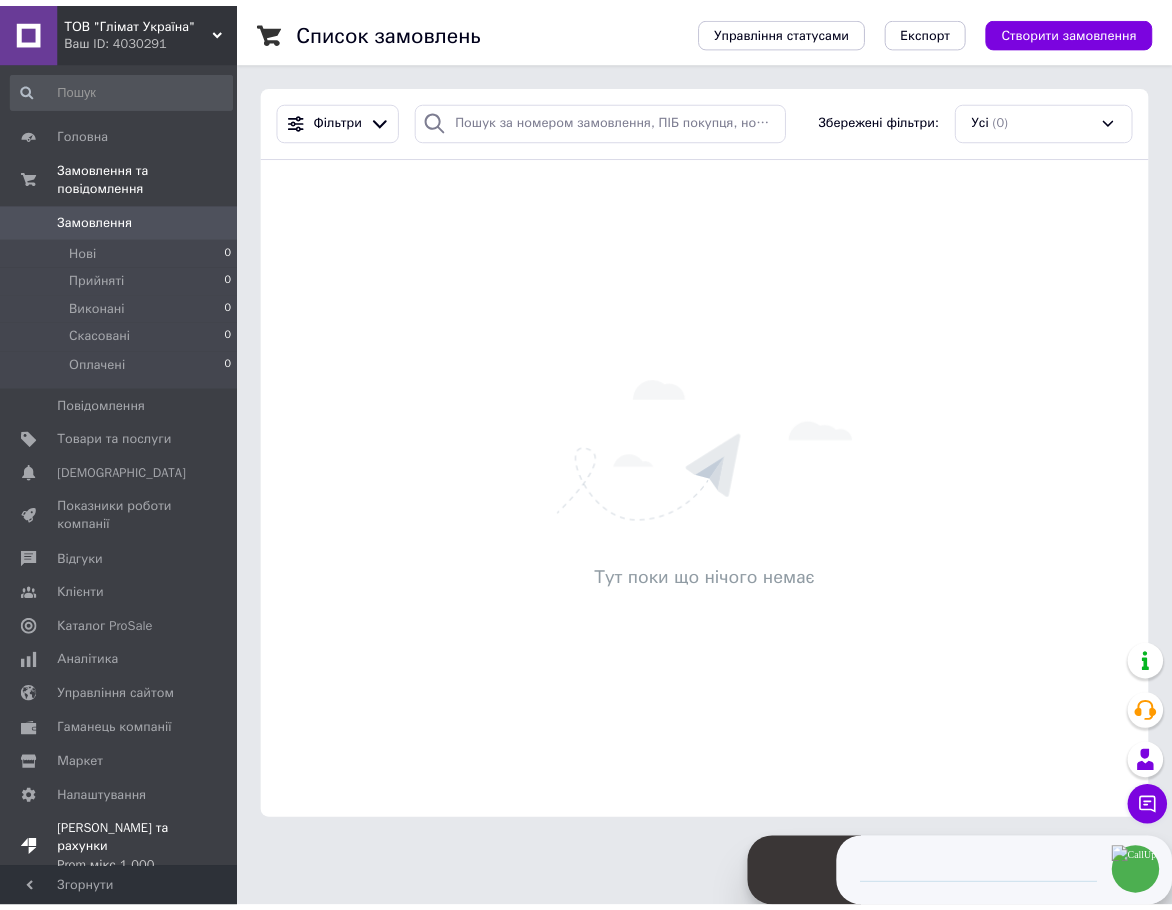 scroll, scrollTop: 0, scrollLeft: 0, axis: both 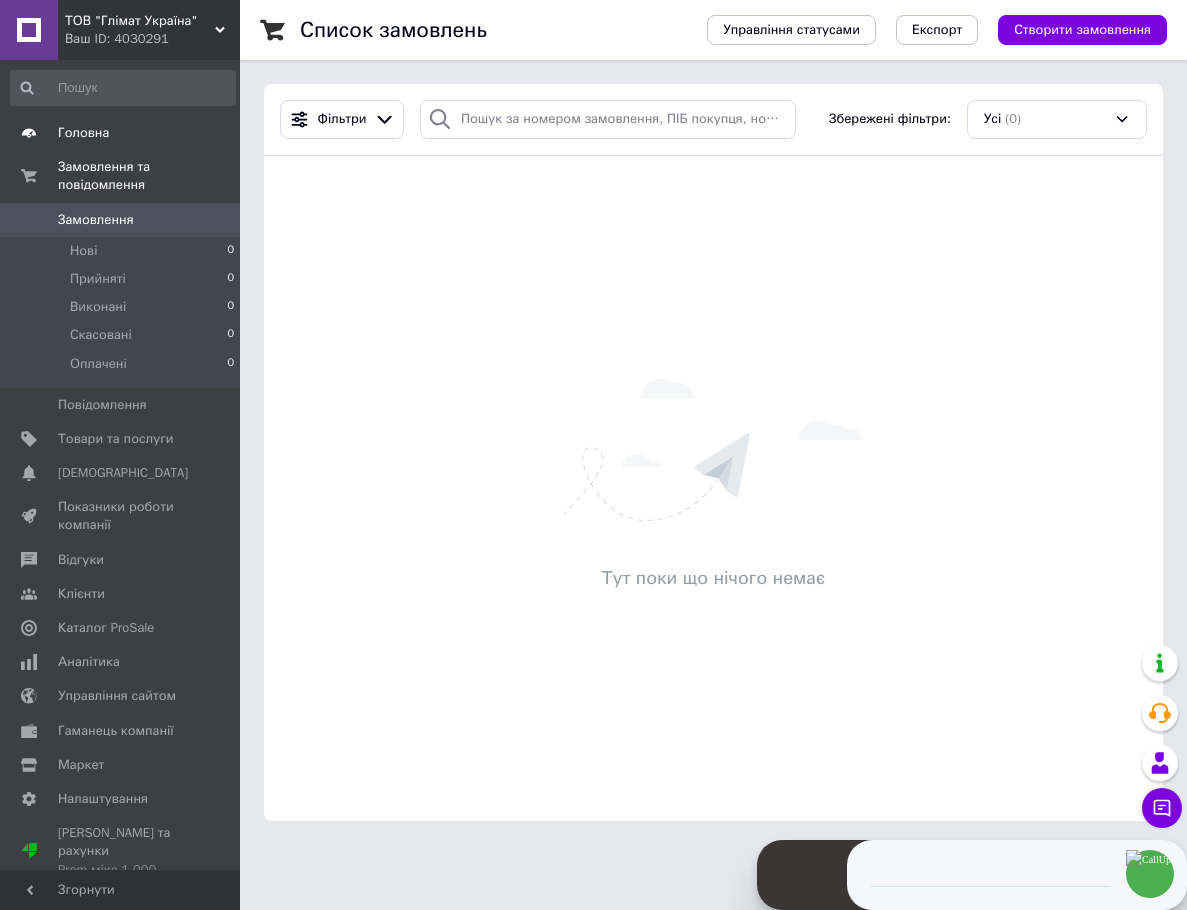 click at bounding box center [29, 133] 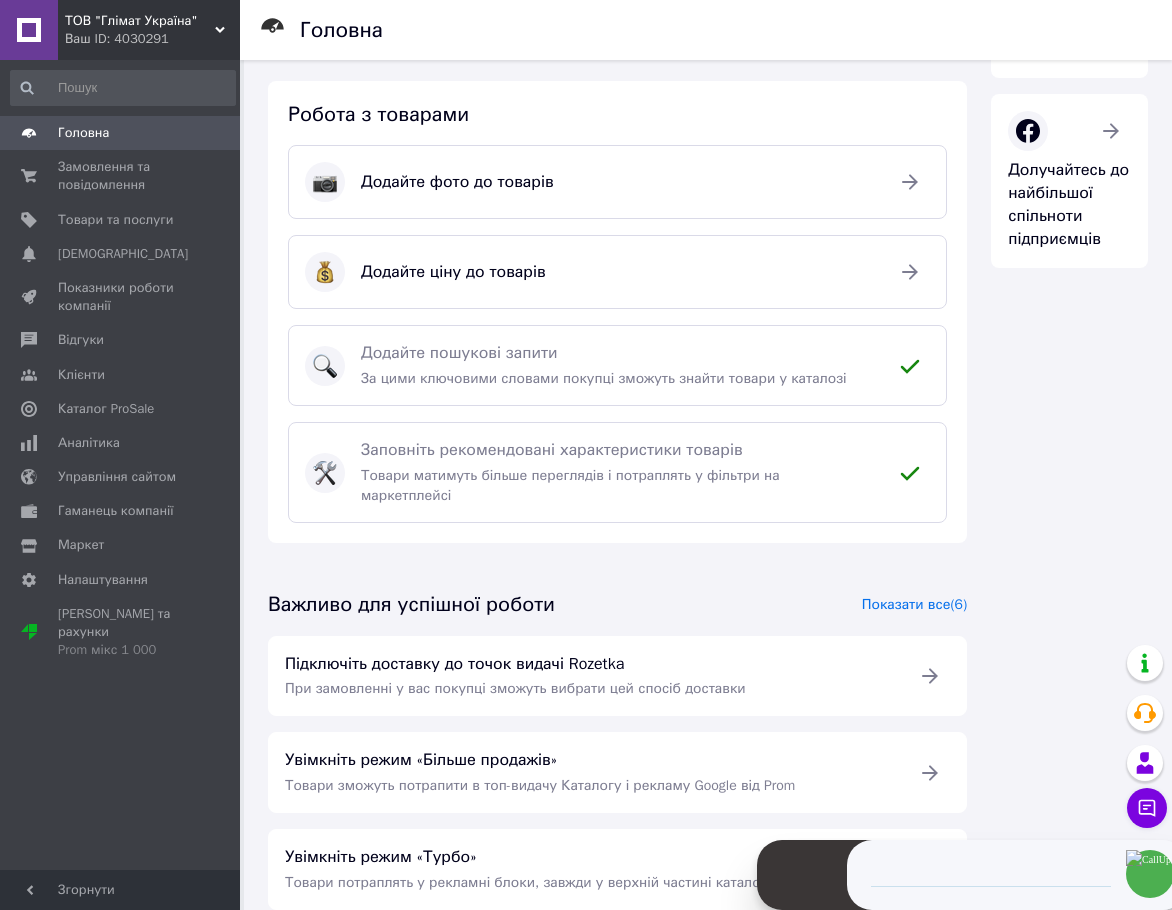 scroll, scrollTop: 457, scrollLeft: 0, axis: vertical 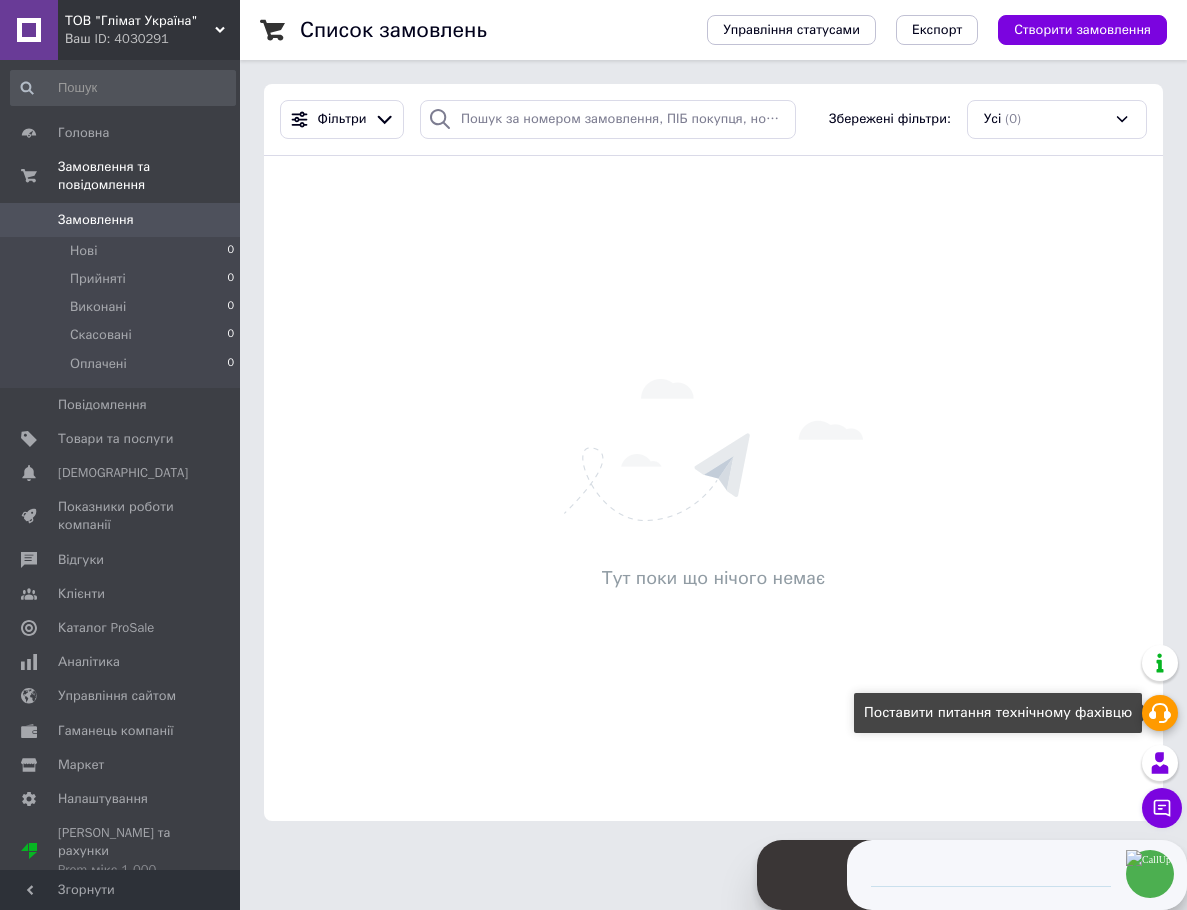 click 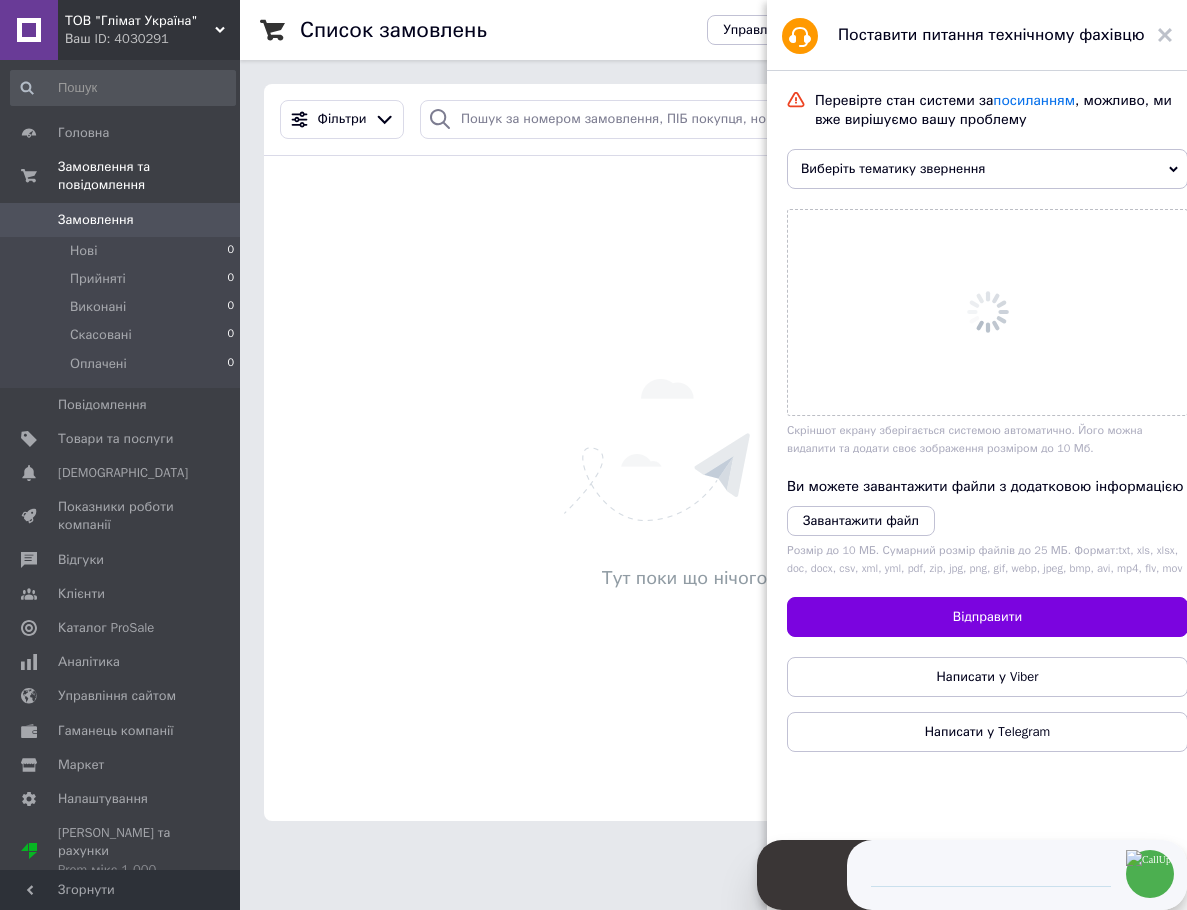 scroll, scrollTop: 0, scrollLeft: 0, axis: both 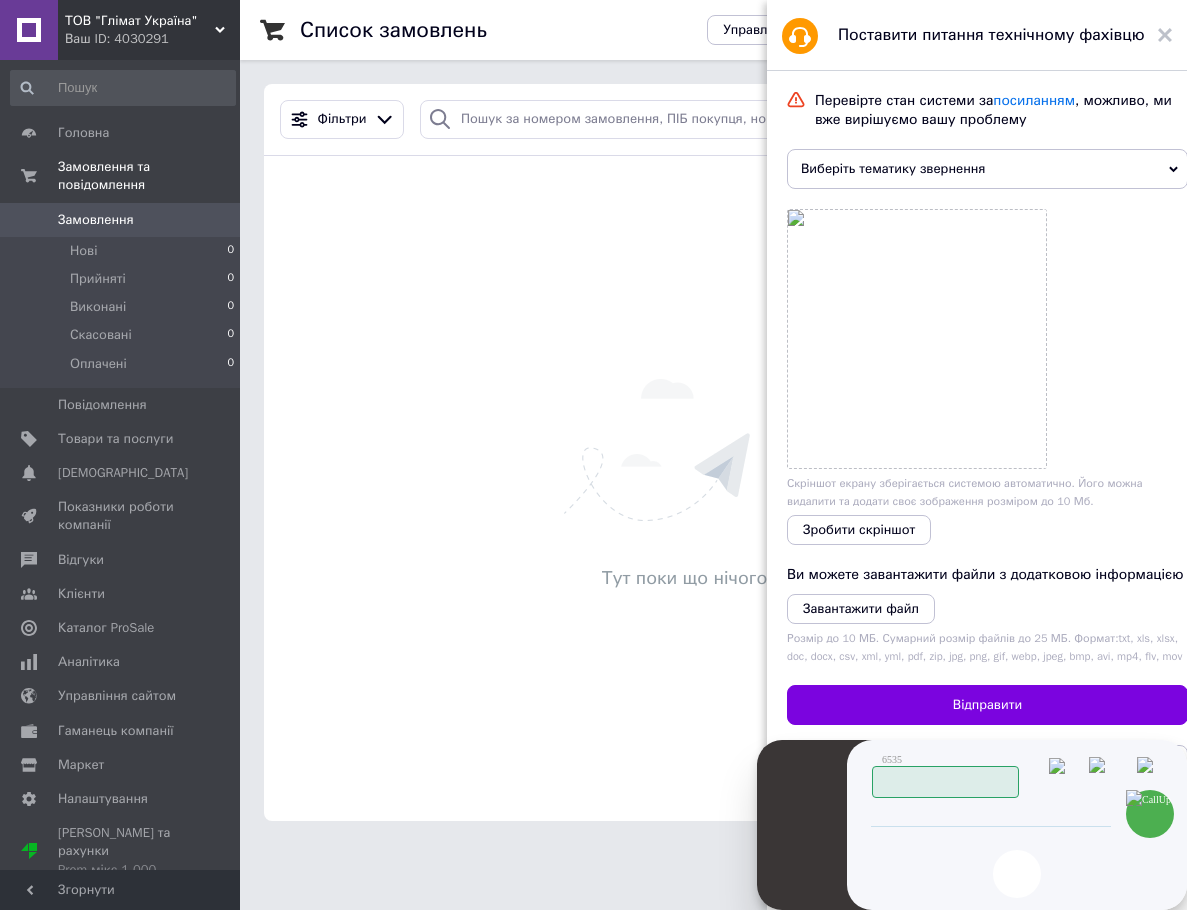 click at bounding box center [1151, 775] 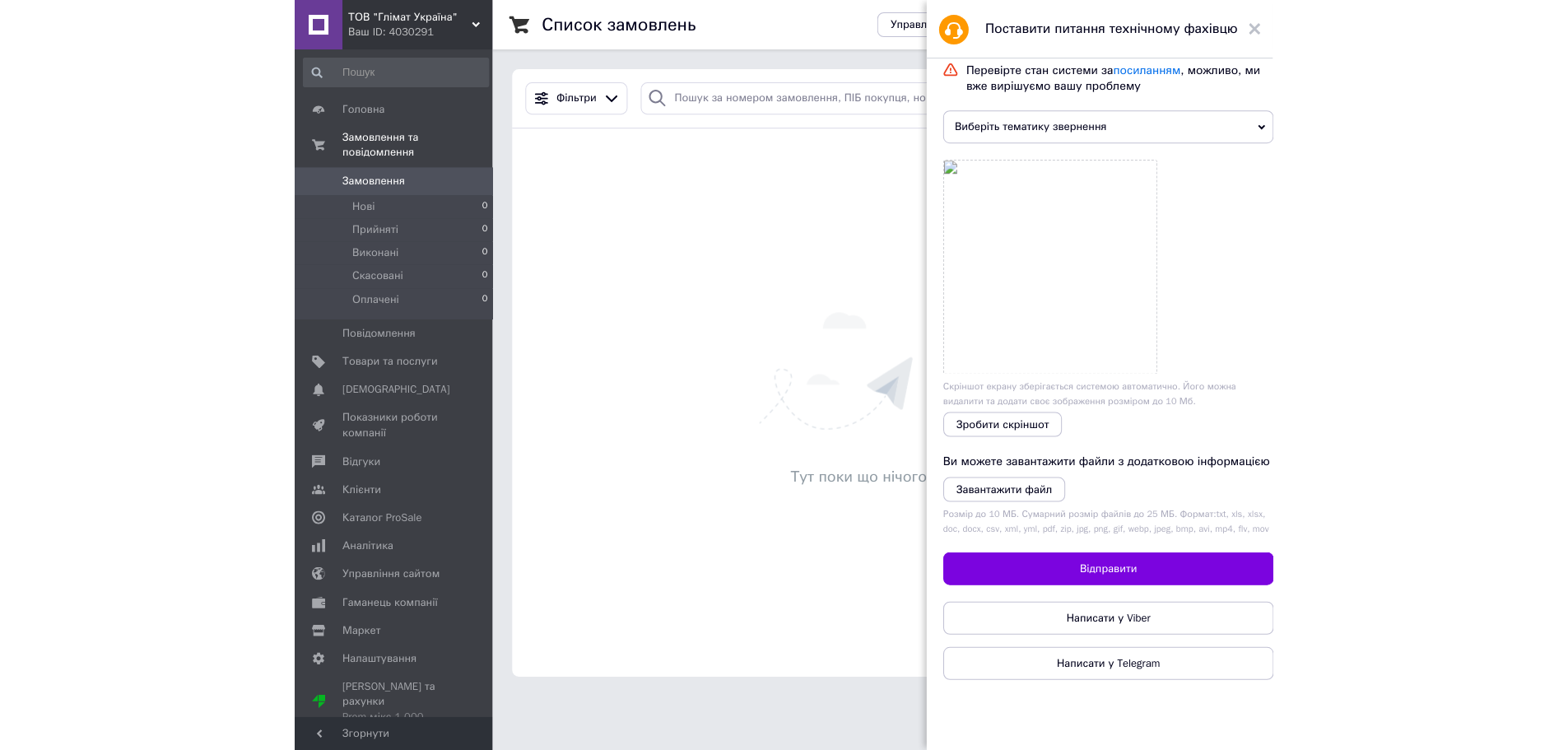 scroll, scrollTop: 25, scrollLeft: 0, axis: vertical 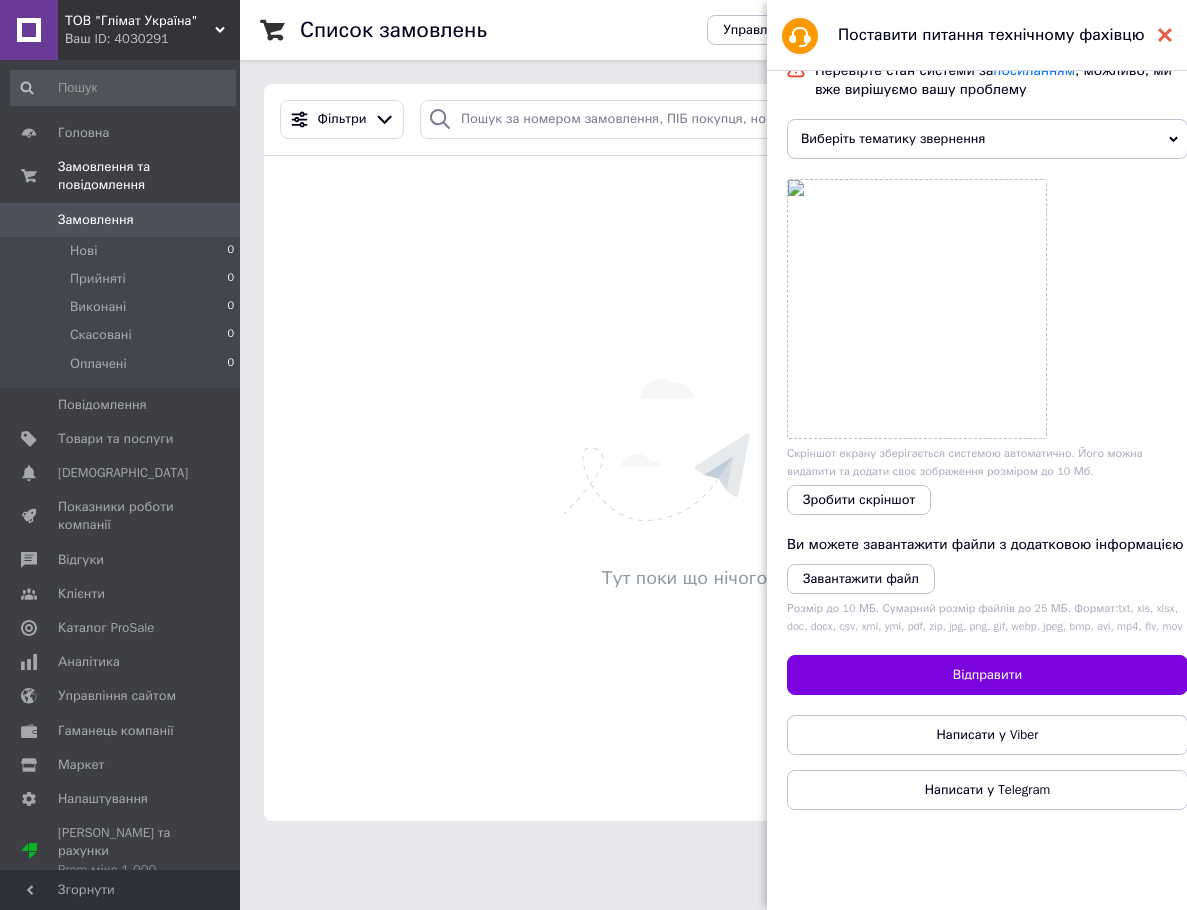 click 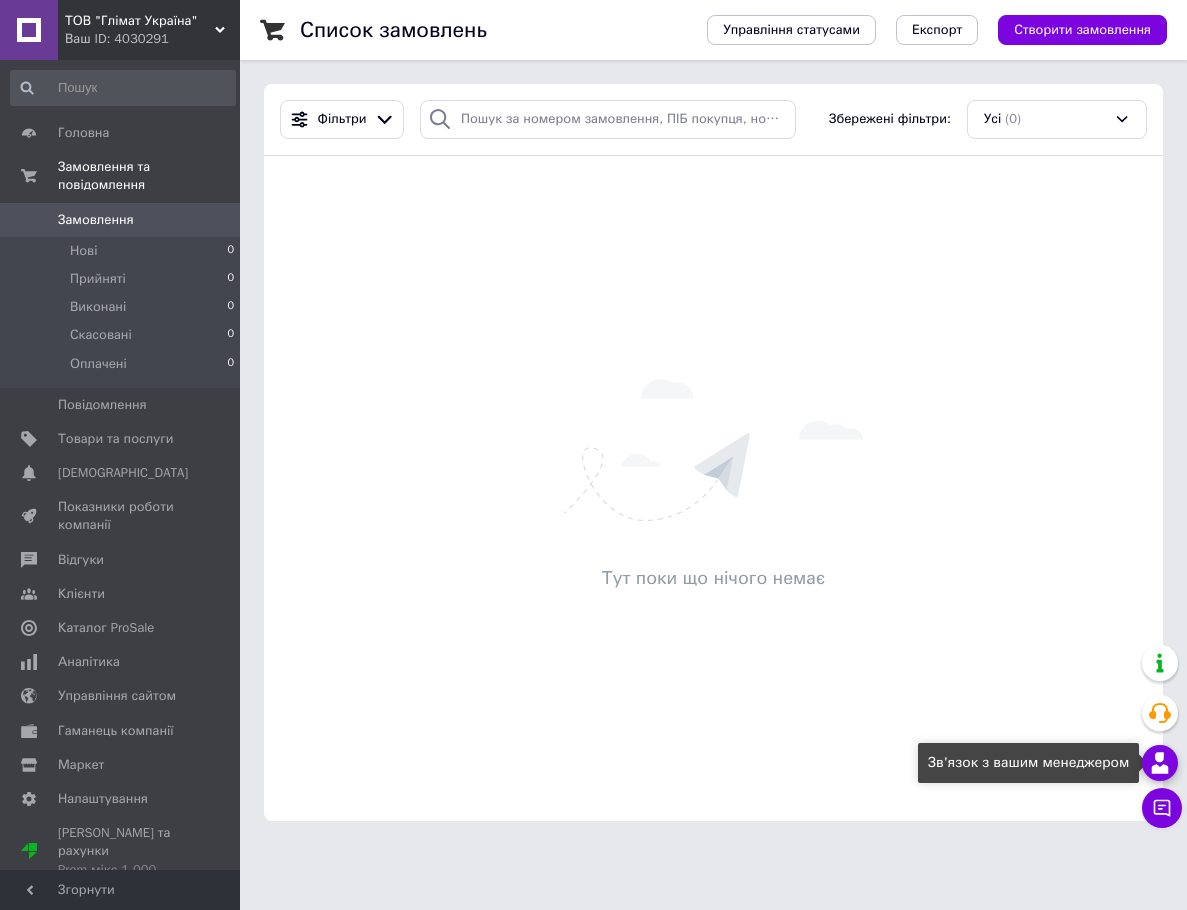 click 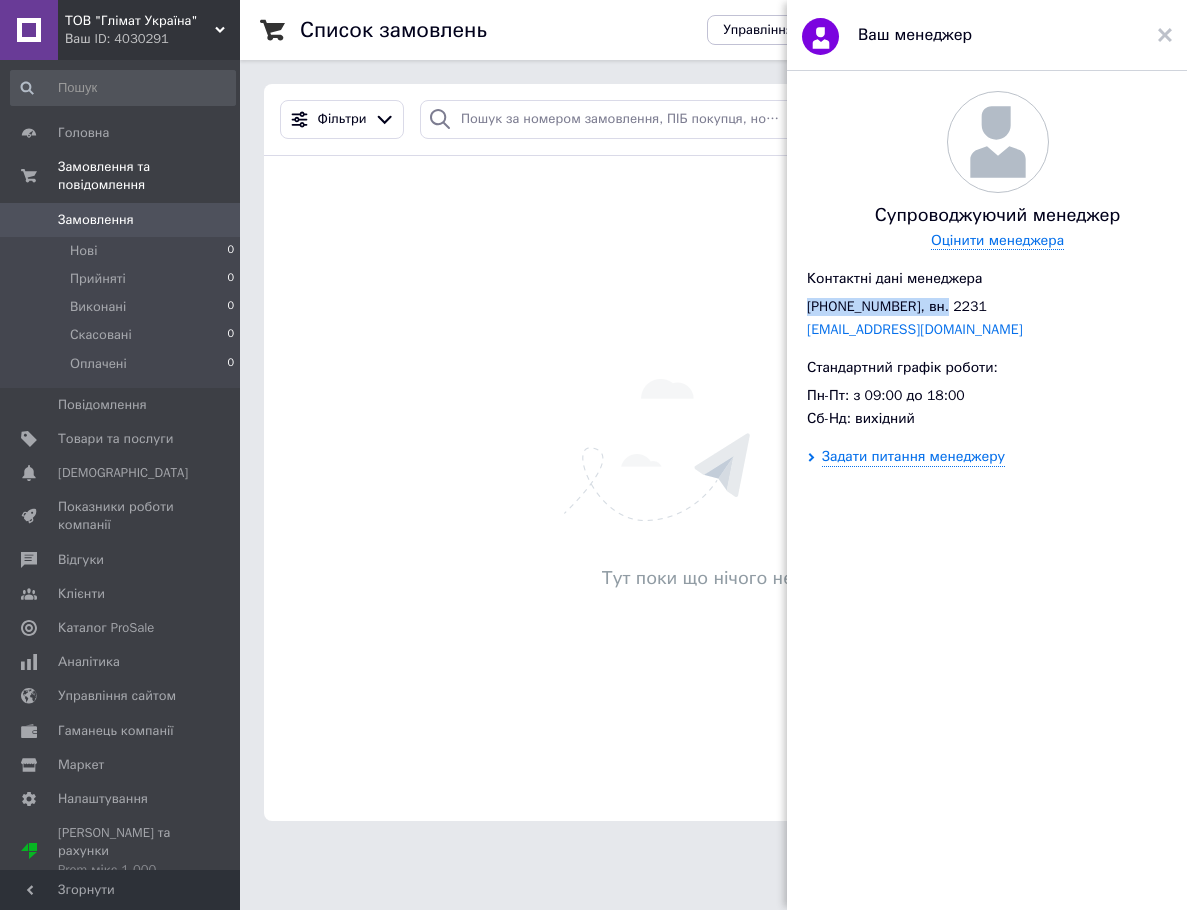 drag, startPoint x: 935, startPoint y: 309, endPoint x: 807, endPoint y: 304, distance: 128.09763 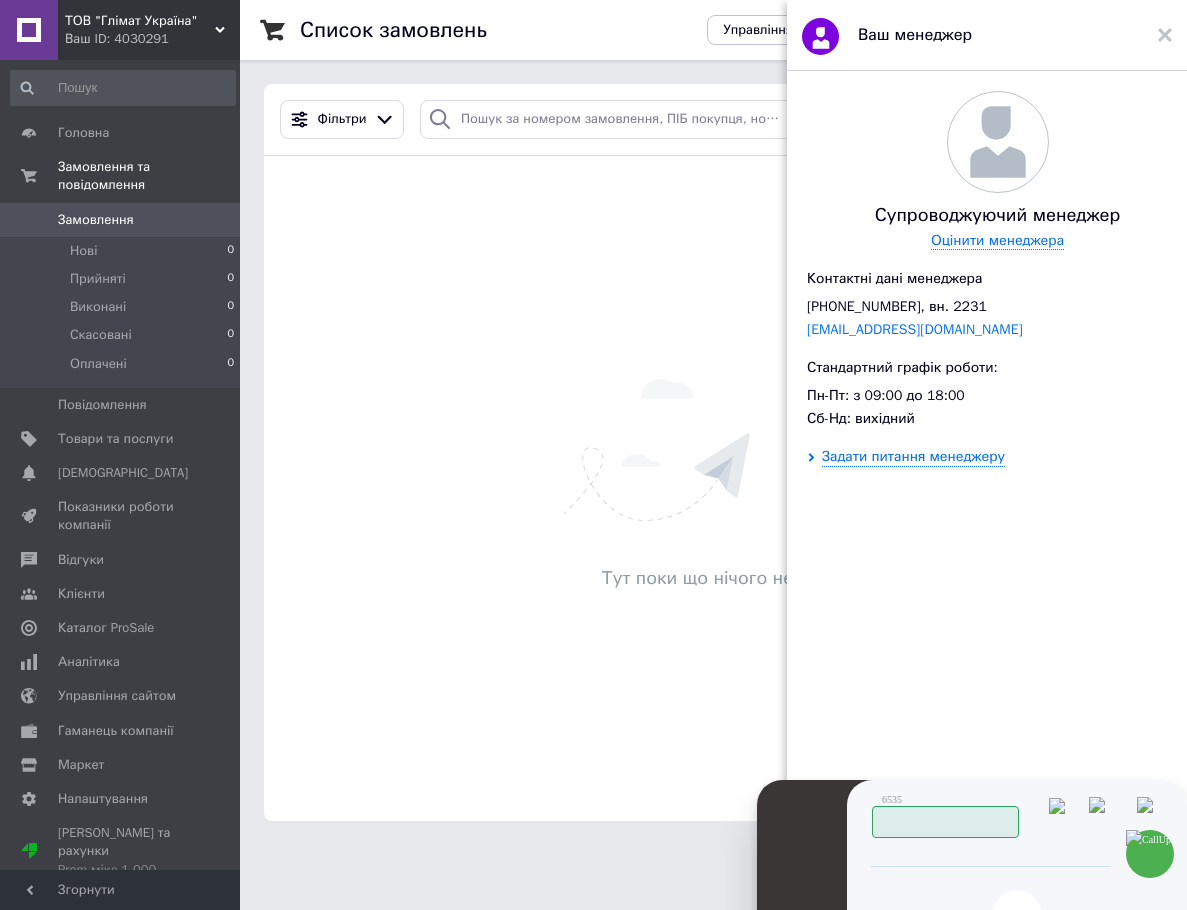 click at bounding box center [991, 855] 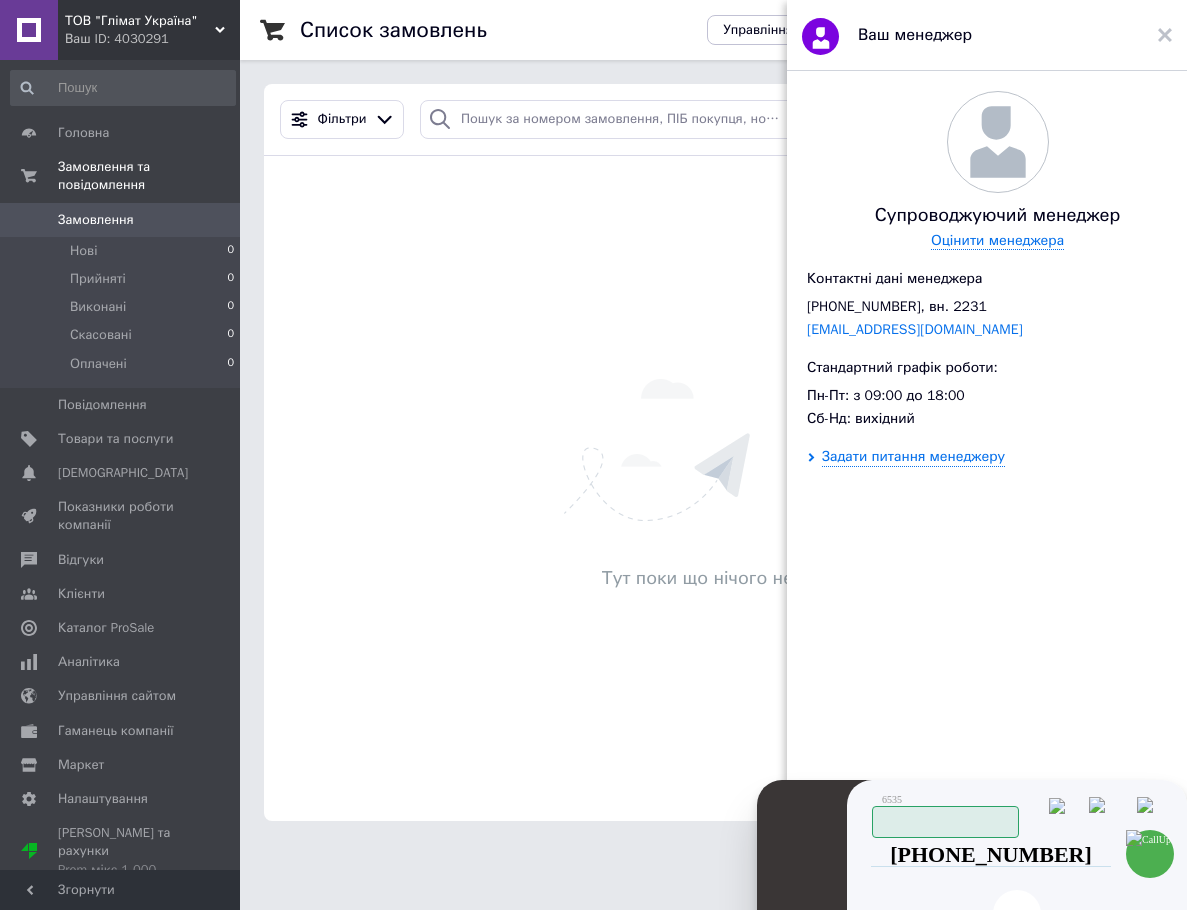 click on "6535 Working" at bounding box center (1018, 810) 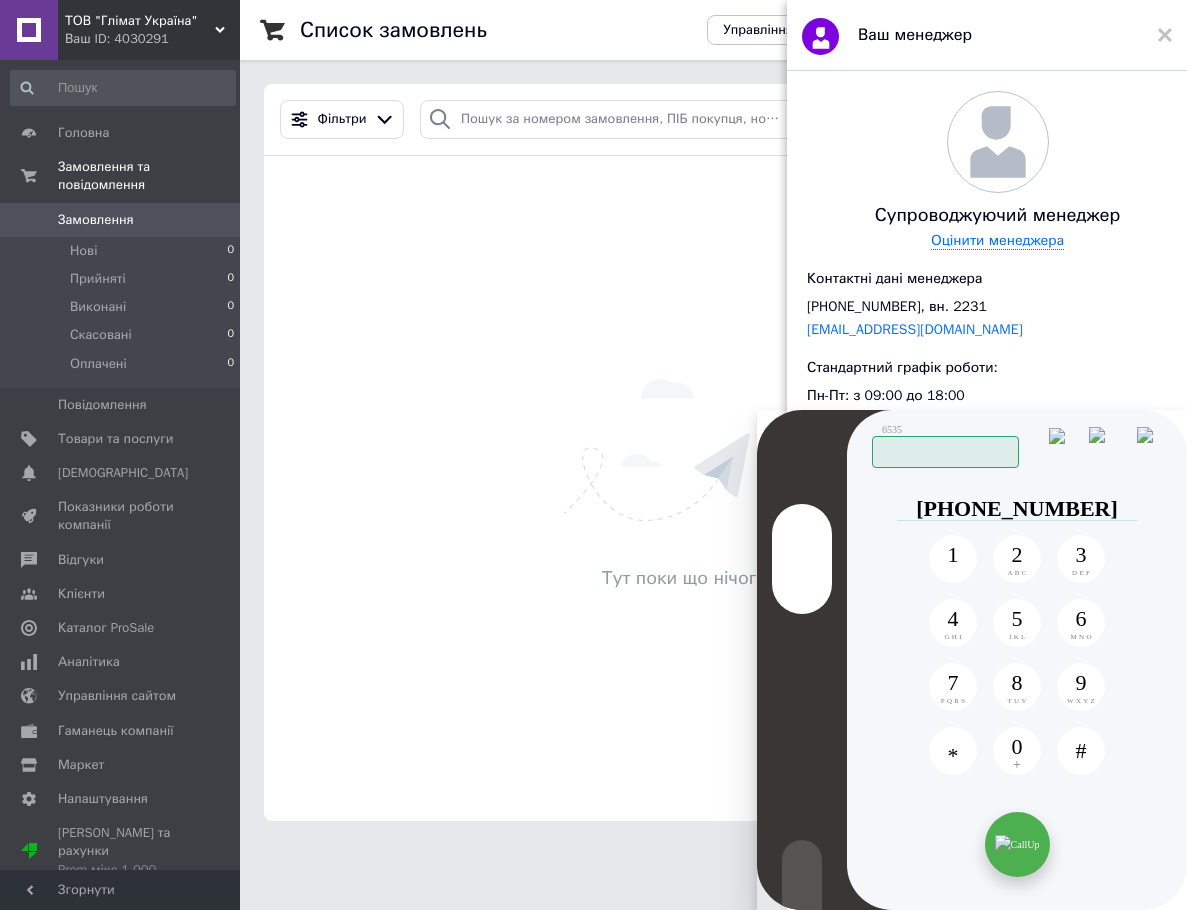 click at bounding box center [1017, 845] 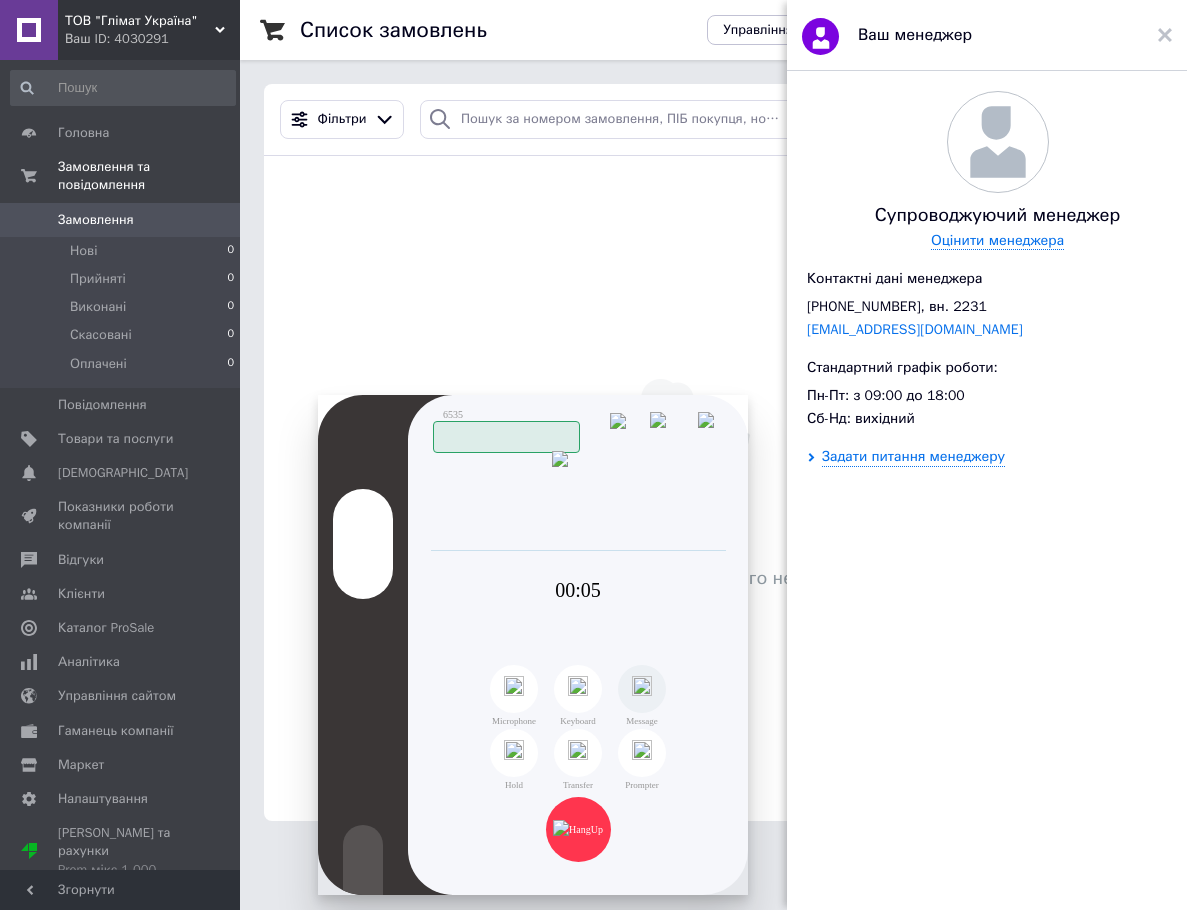 drag, startPoint x: 1028, startPoint y: 428, endPoint x: 589, endPoint y: 413, distance: 439.2562 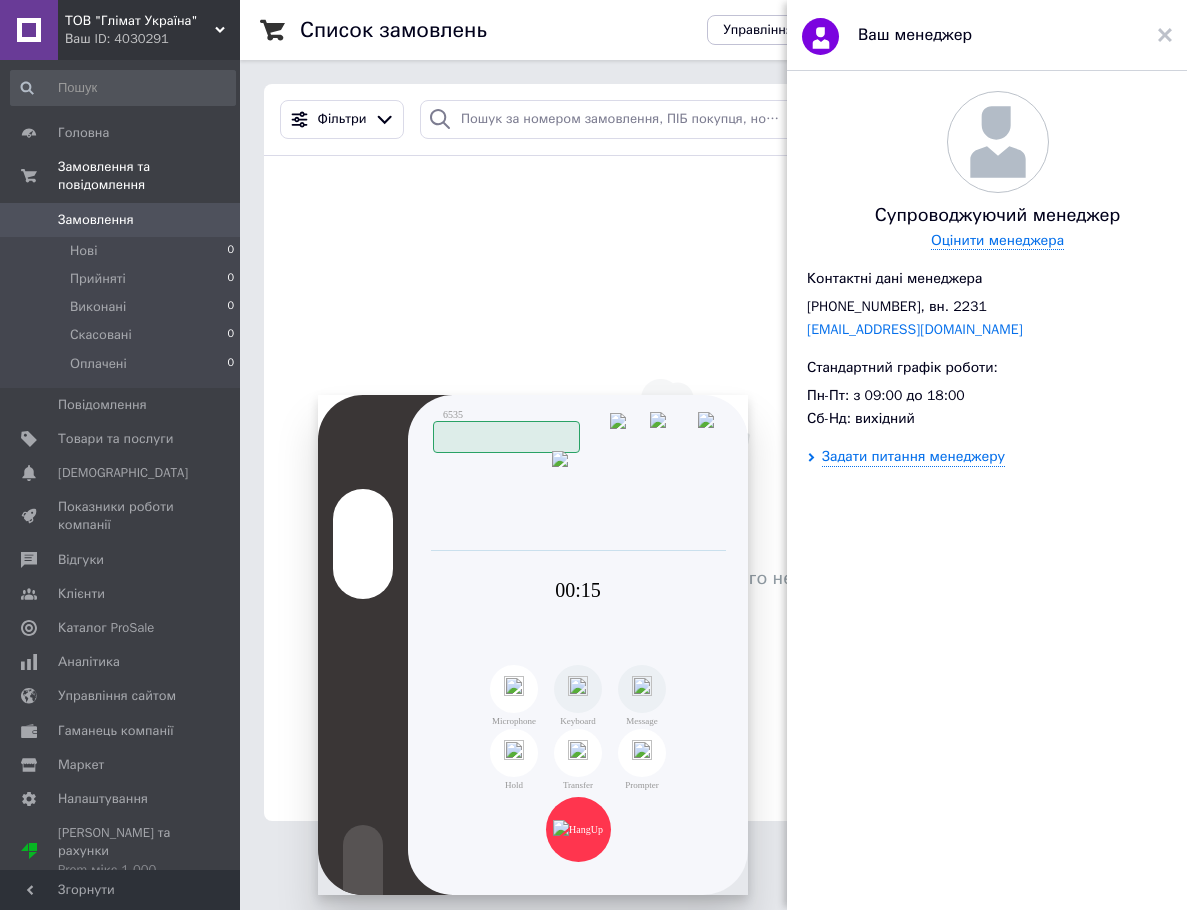 click at bounding box center [578, 689] 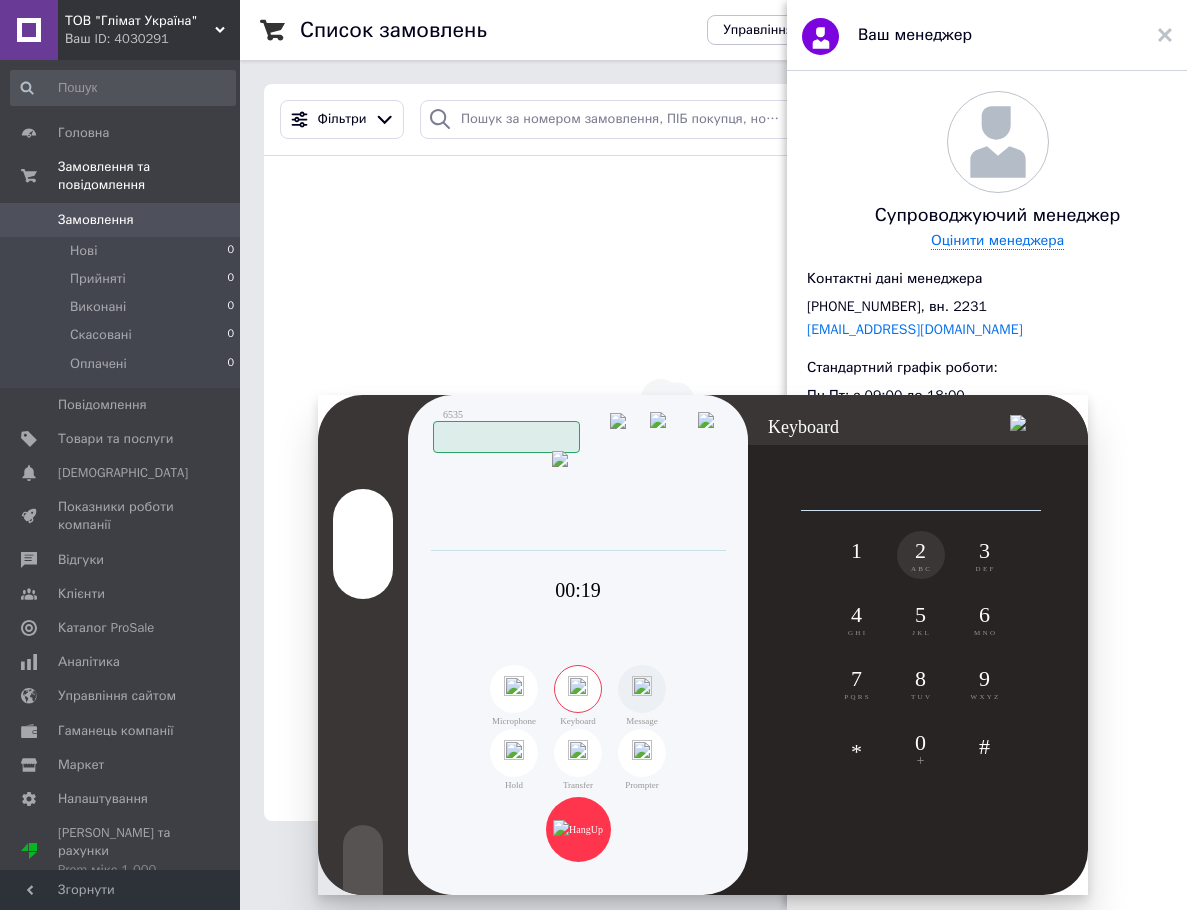 click on "2 ABC" at bounding box center (921, 555) 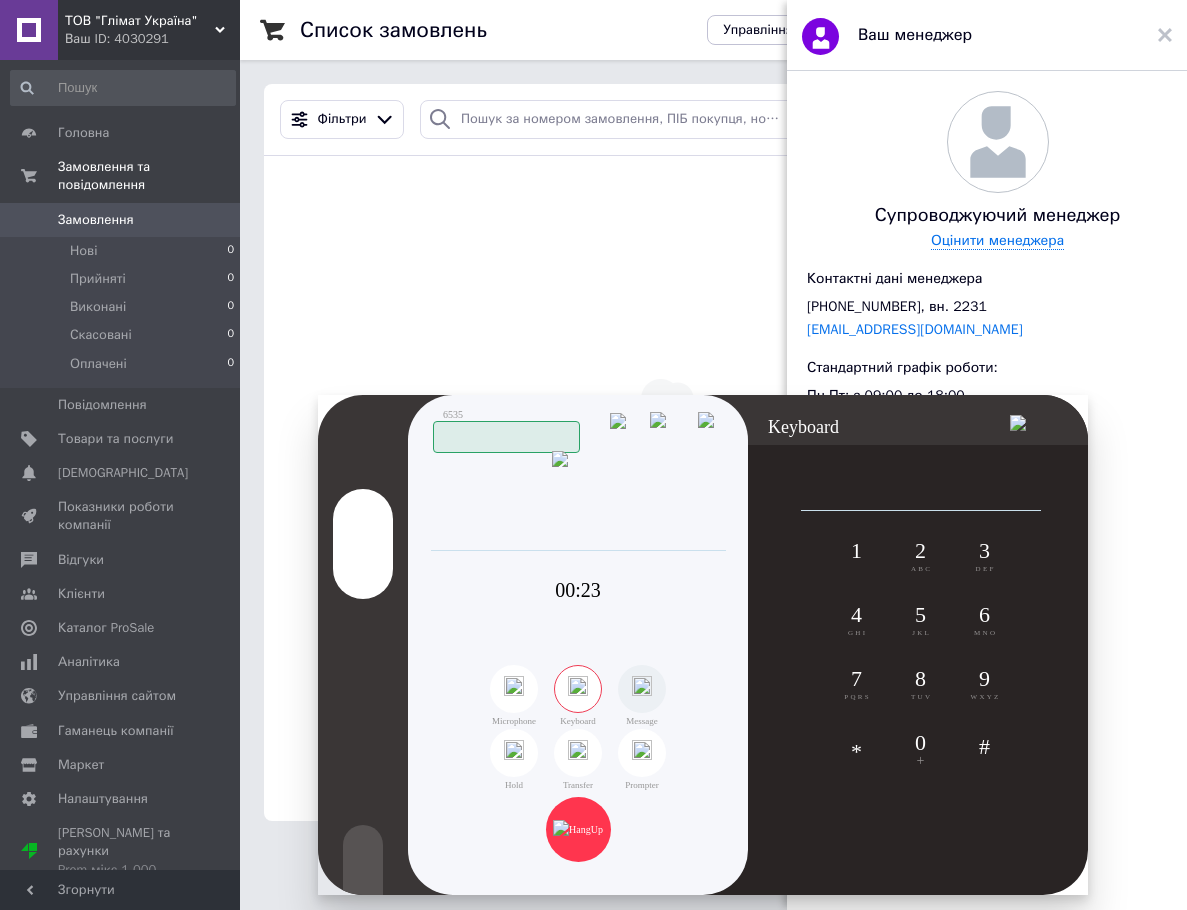 click at bounding box center (1039, 425) 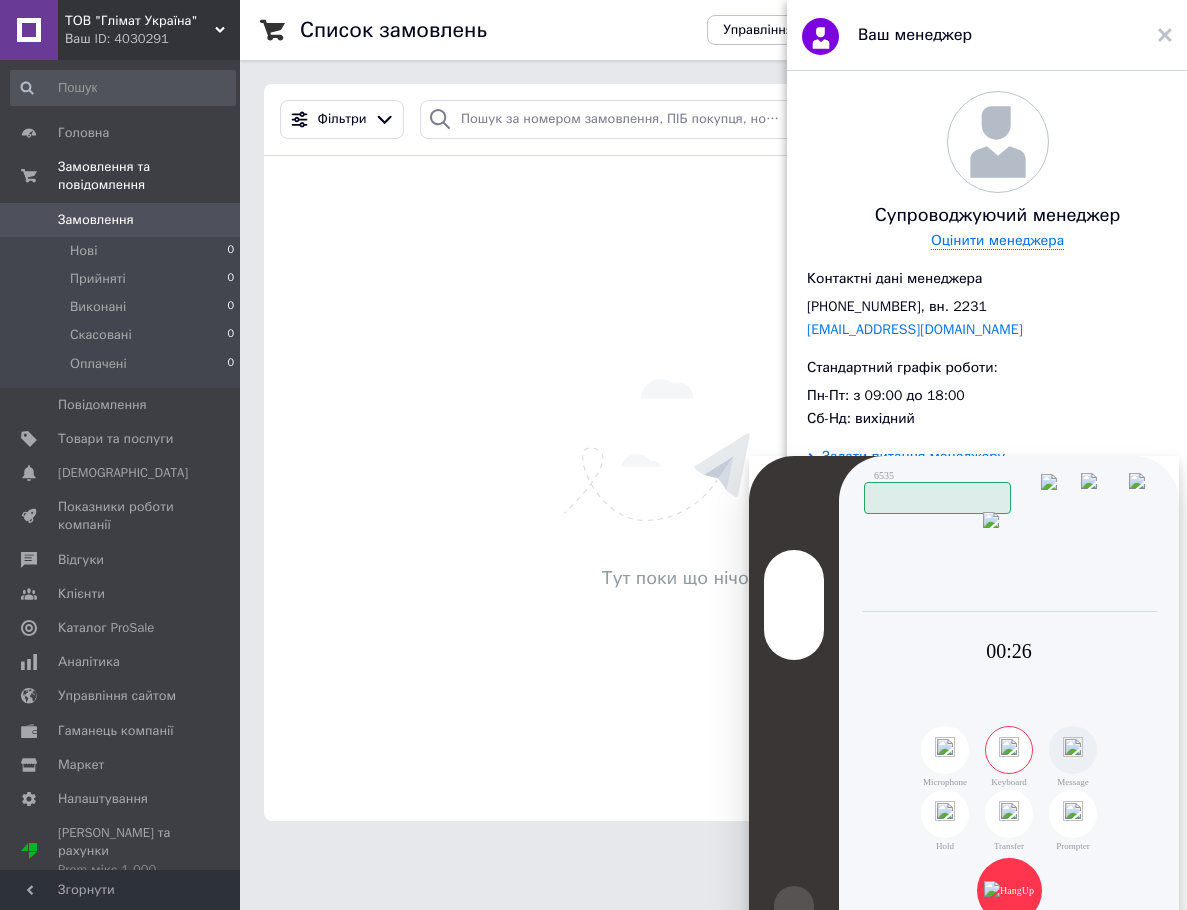 drag, startPoint x: 591, startPoint y: 413, endPoint x: 458, endPoint y: 213, distance: 240.18535 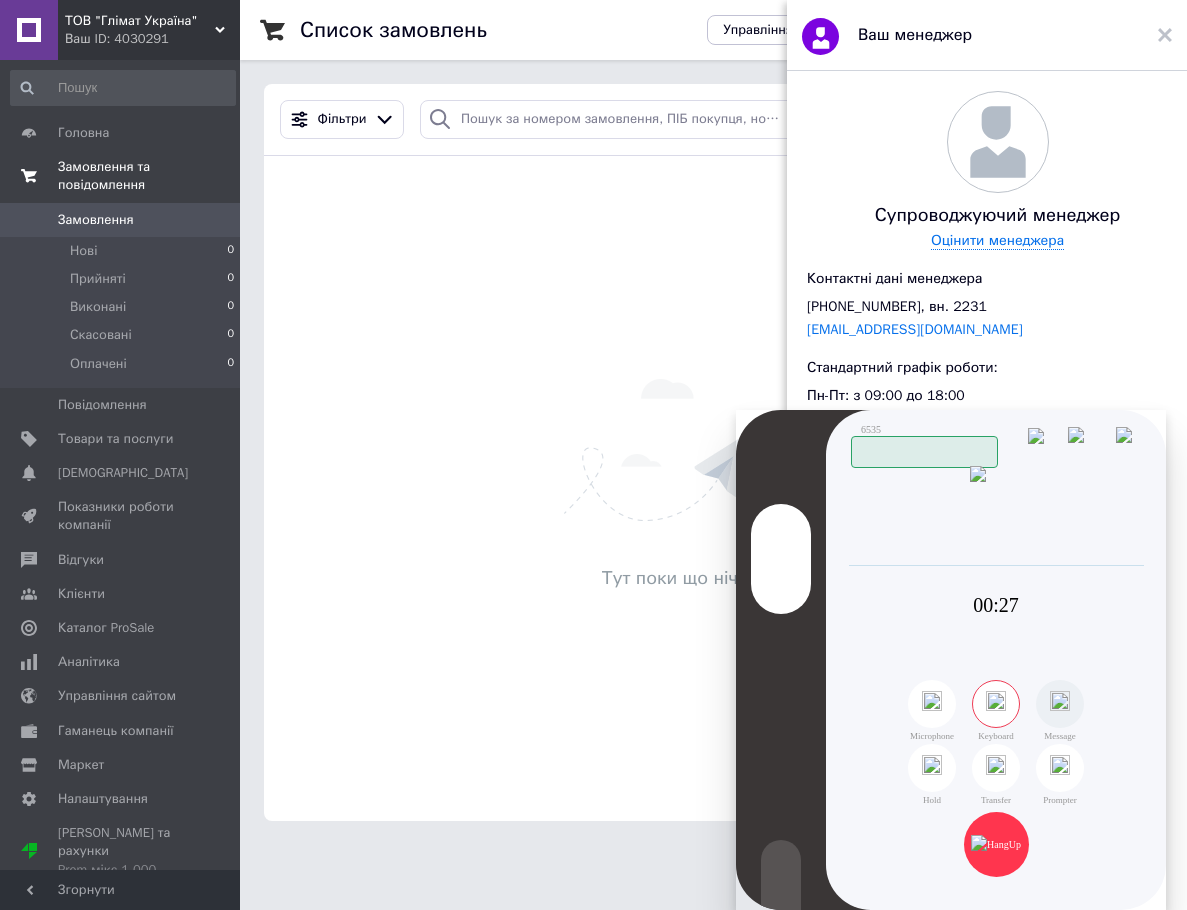 click on "Замовлення та повідомлення" at bounding box center (149, 176) 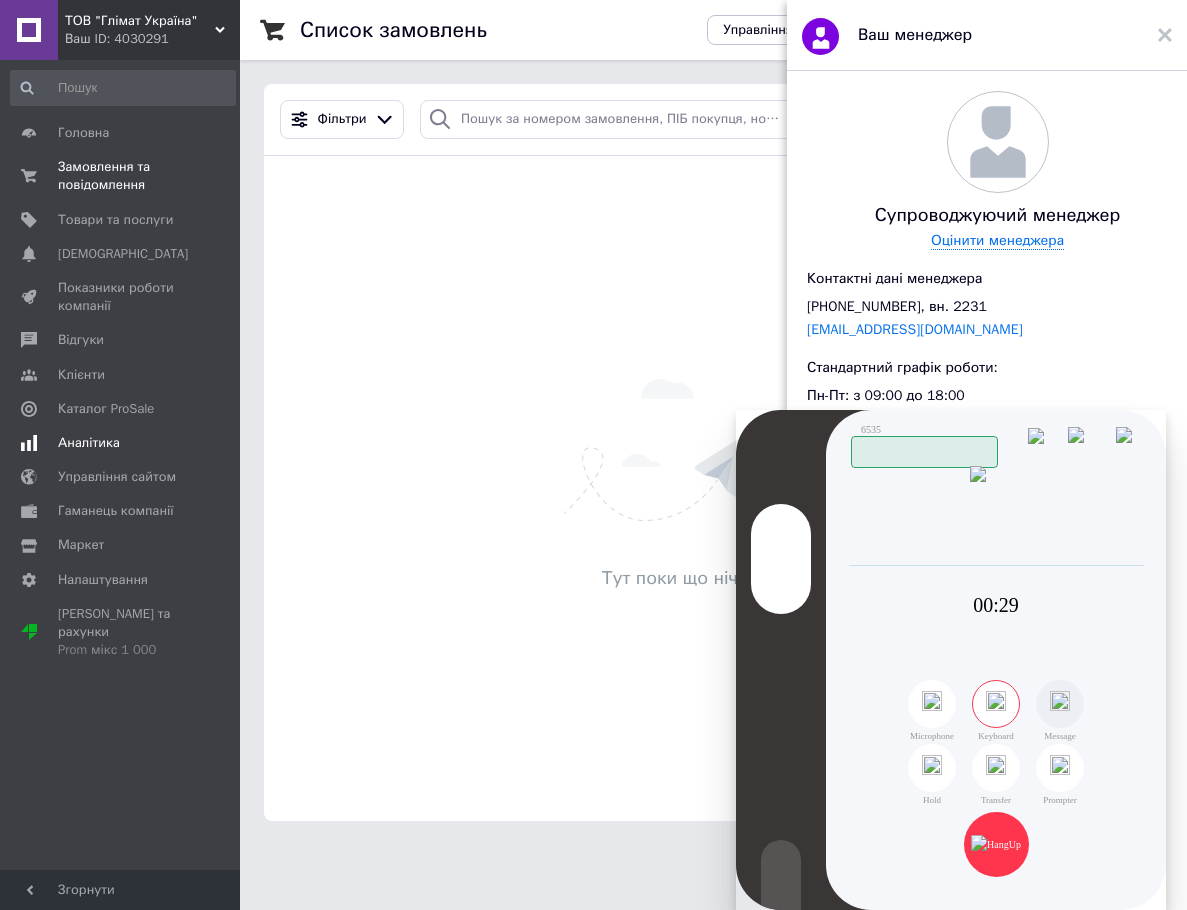 click on "Аналітика" at bounding box center (89, 443) 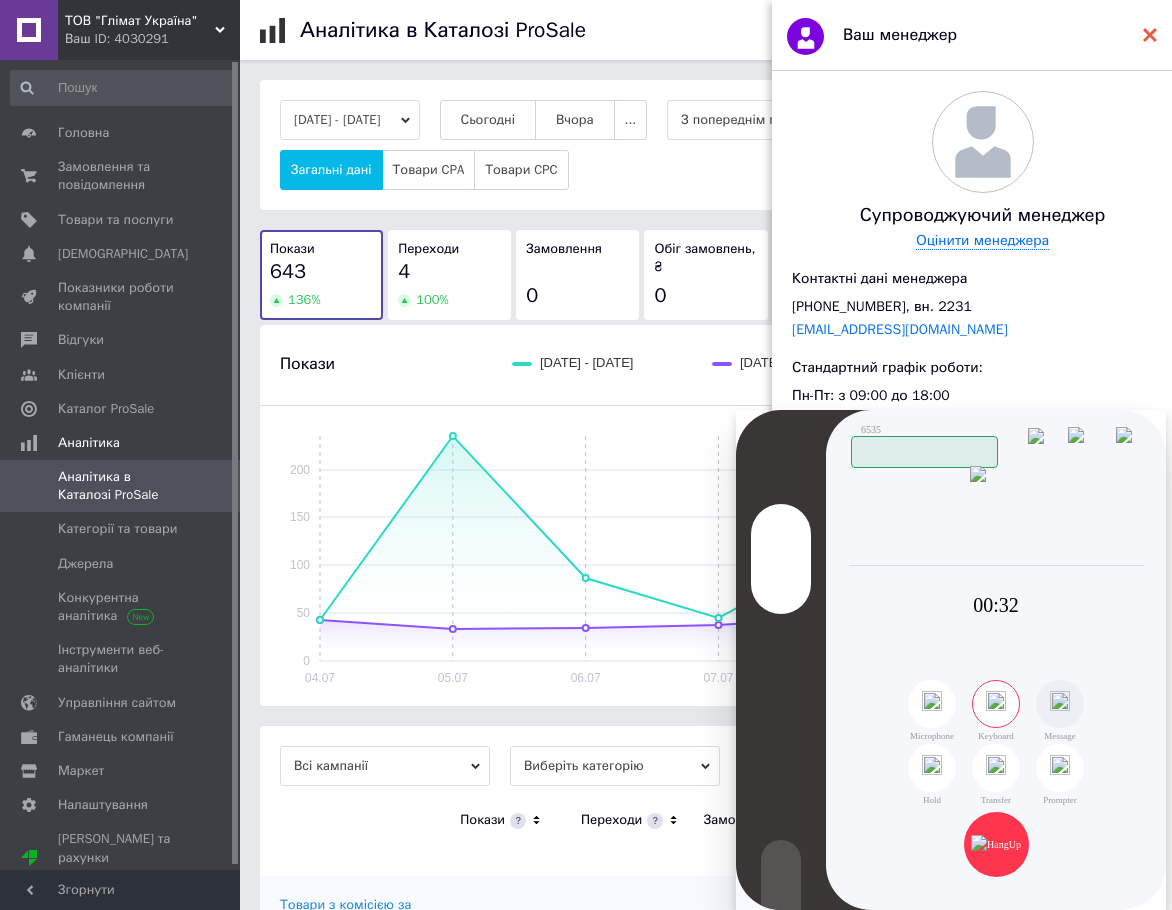 click 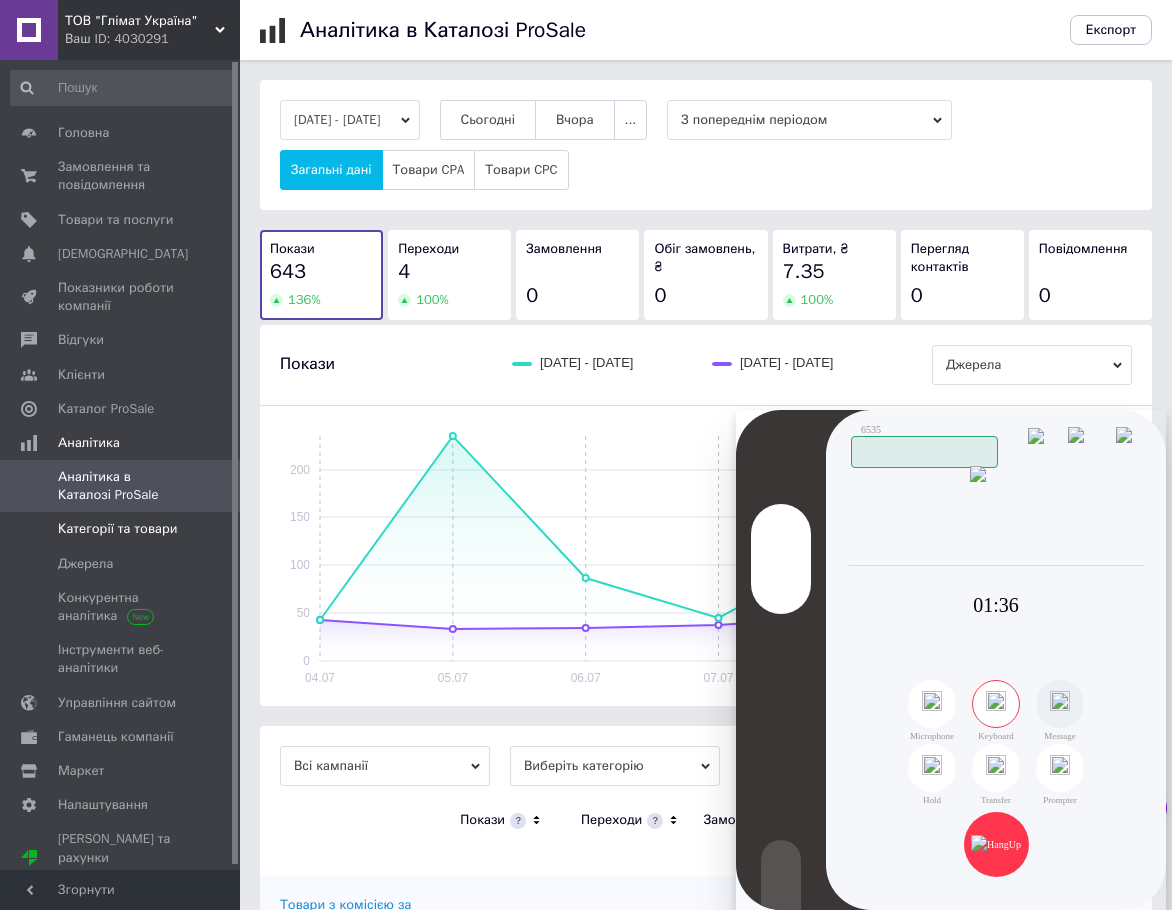 click on "Категорії та товари" at bounding box center (117, 529) 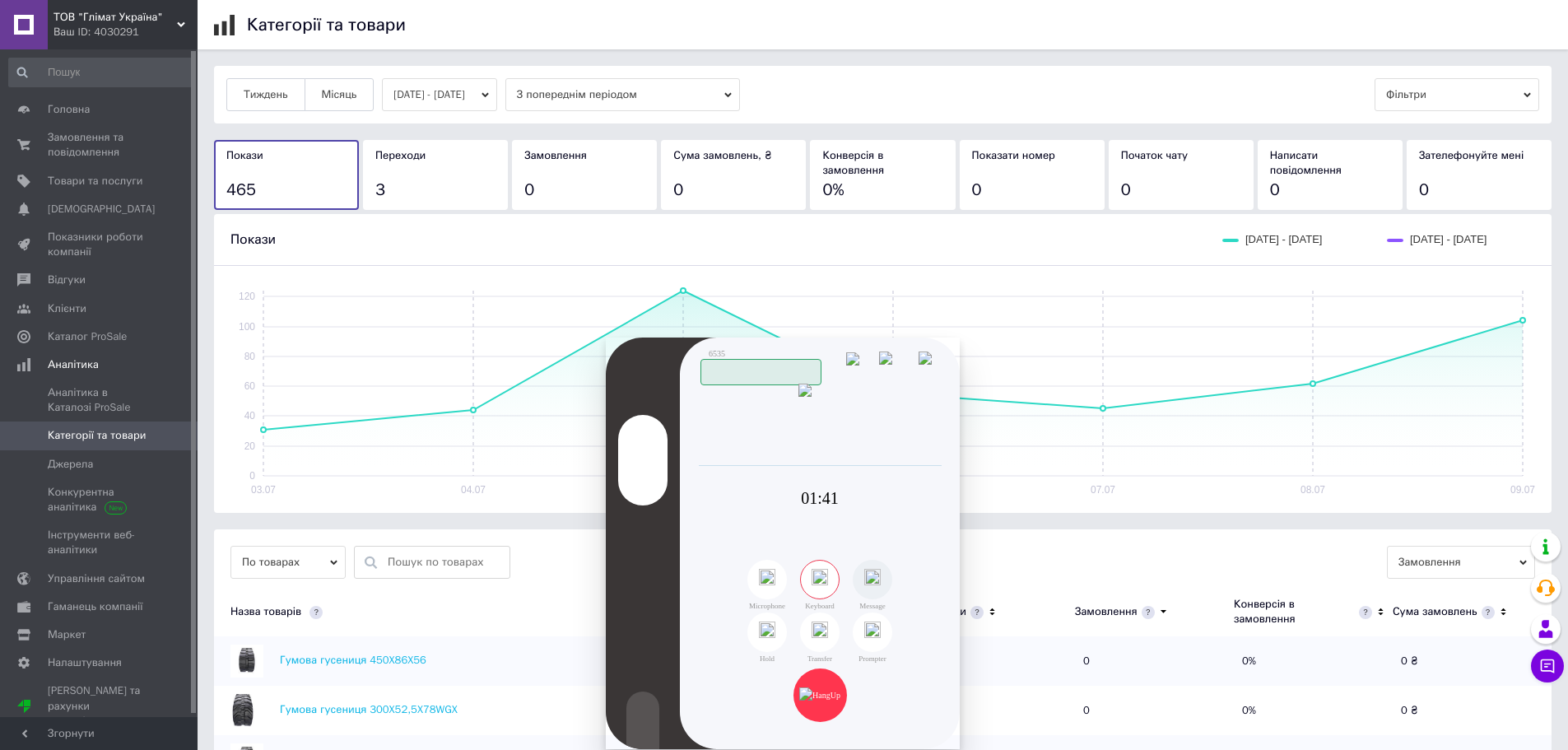 click on "Фільтри" at bounding box center (1457, 95) 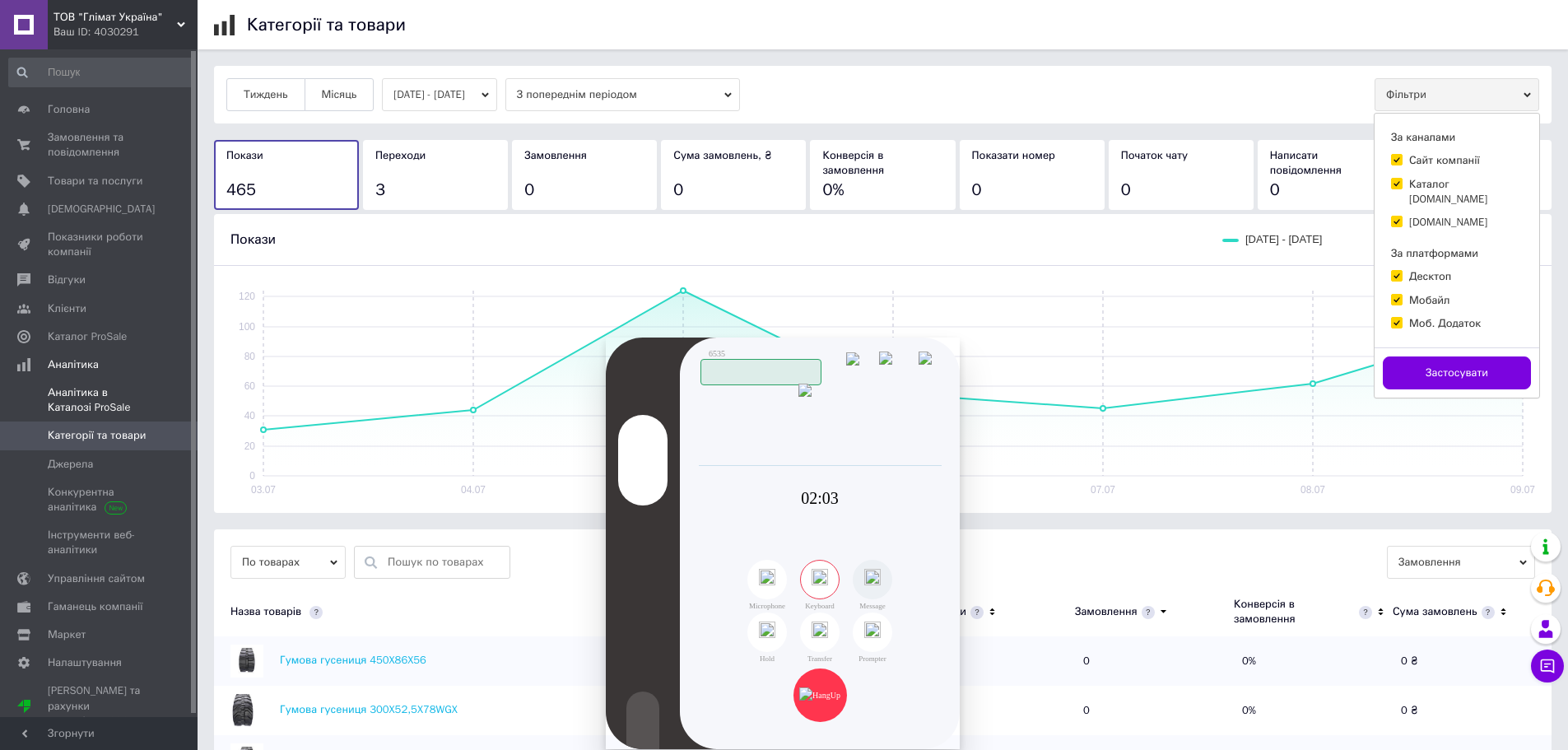 click on "Аналітика в Каталозі ProSale" at bounding box center [100, 400] 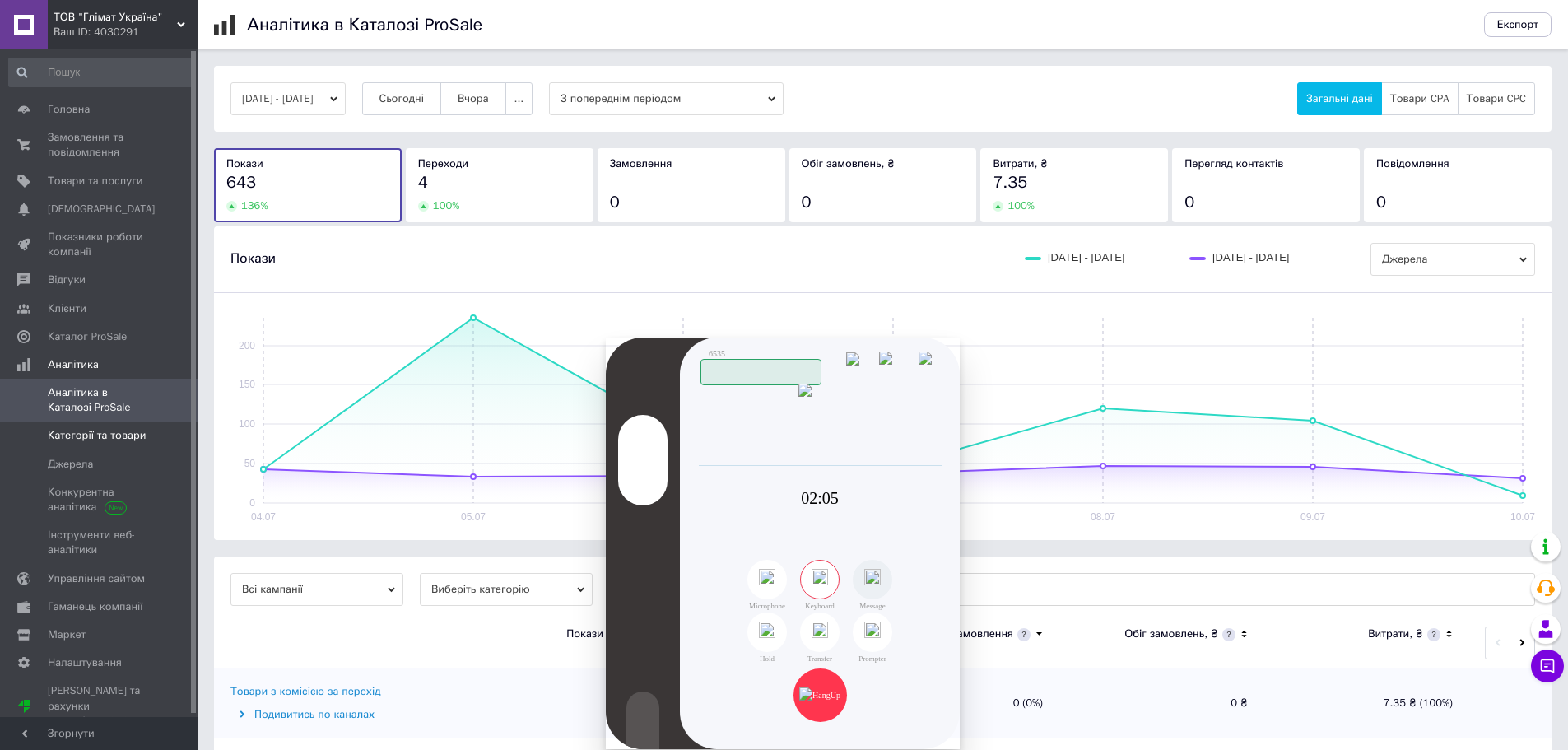 click on "Категорії та товари" at bounding box center [96, 436] 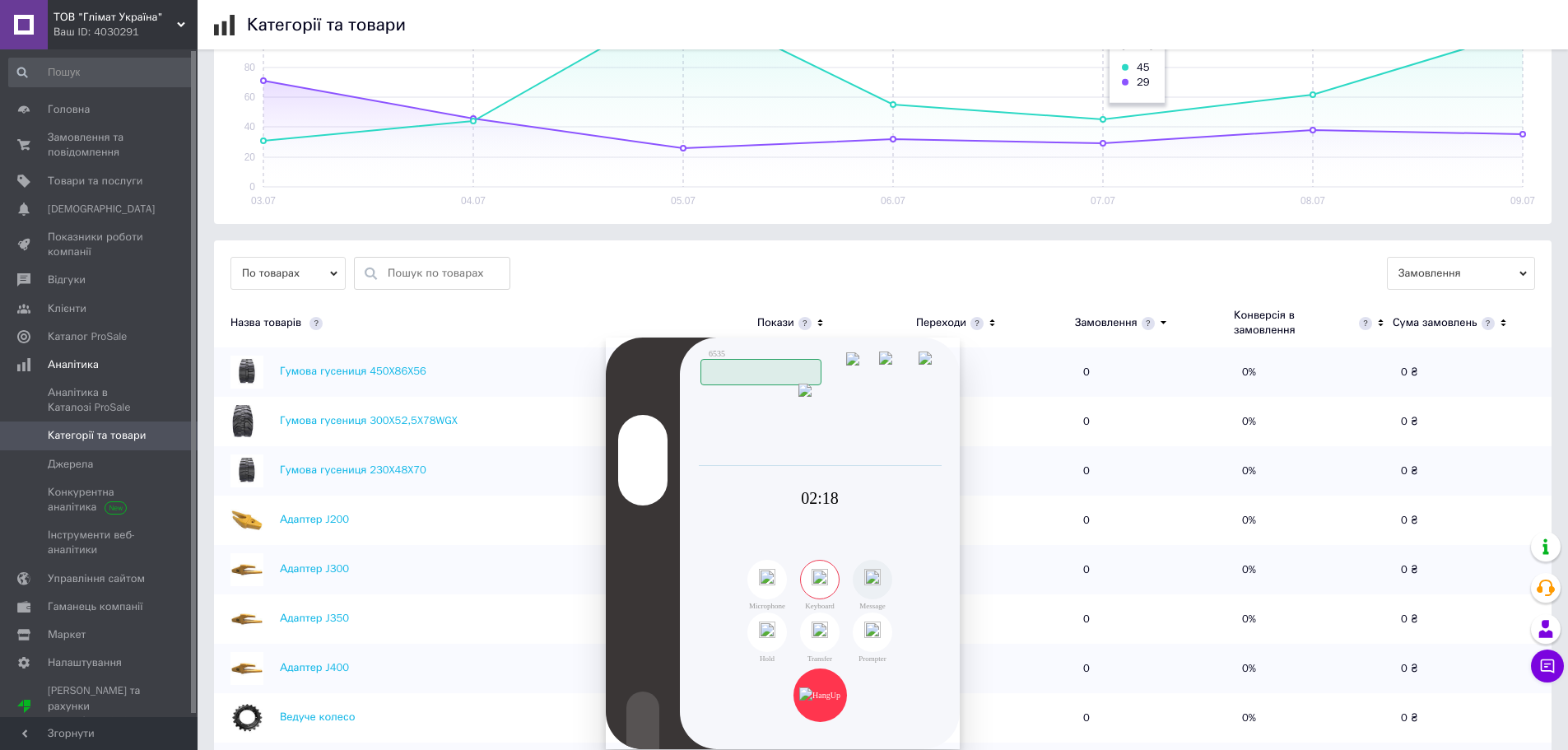 scroll, scrollTop: 558, scrollLeft: 0, axis: vertical 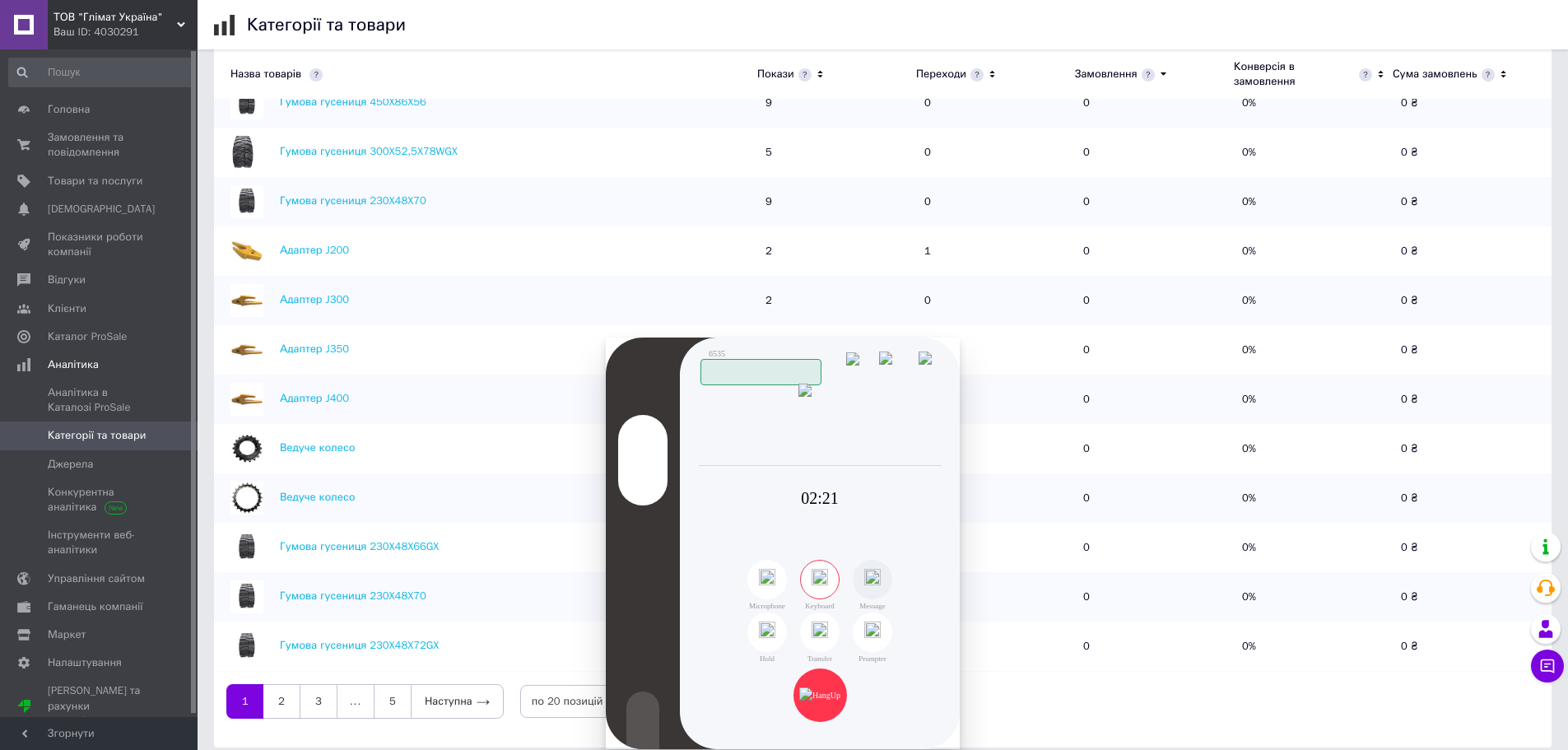 drag, startPoint x: 897, startPoint y: 348, endPoint x: 1201, endPoint y: 342, distance: 304.0592 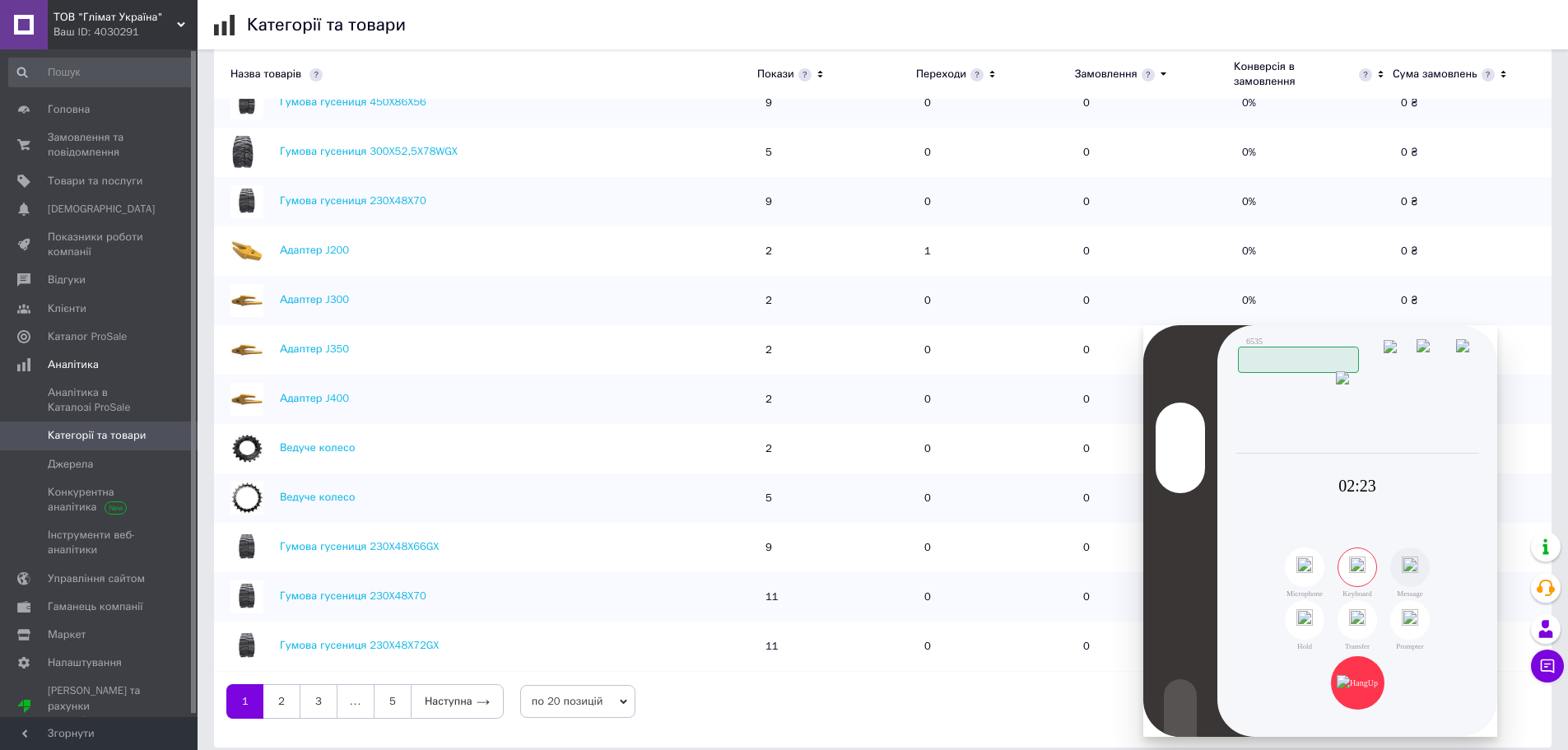 drag, startPoint x: 879, startPoint y: 346, endPoint x: 1435, endPoint y: 336, distance: 556.0899 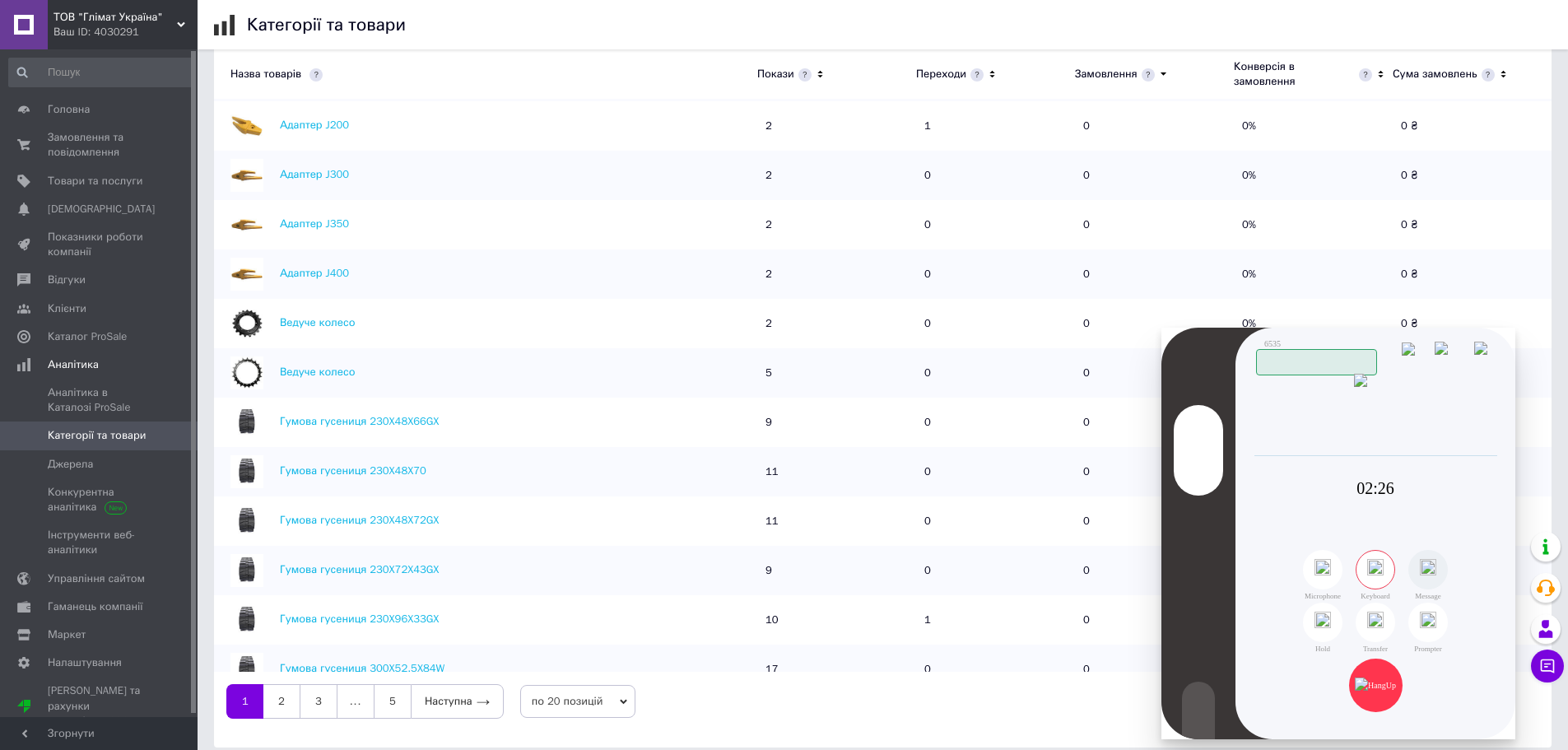 scroll, scrollTop: 0, scrollLeft: 0, axis: both 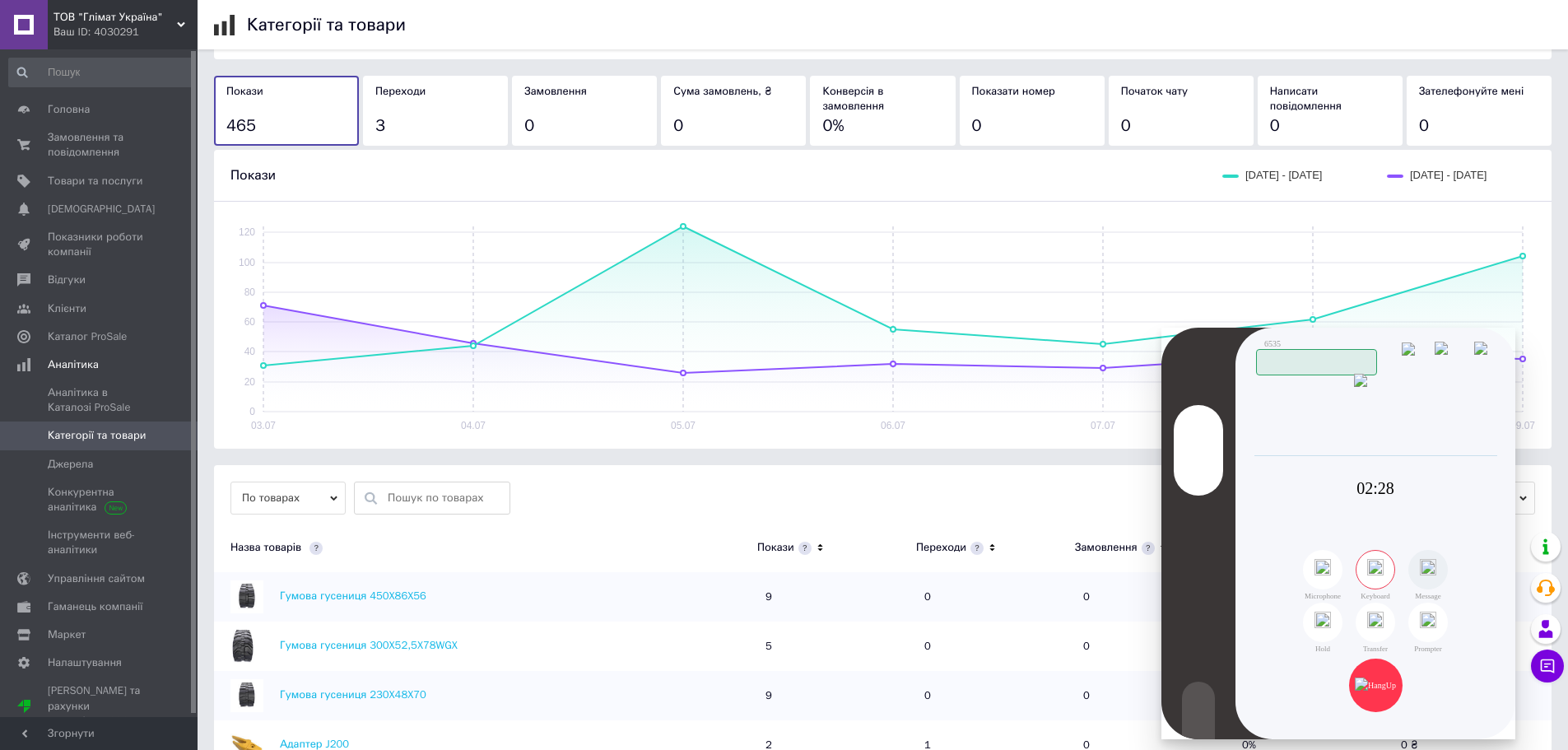 click on "По товарах" at bounding box center [288, 498] 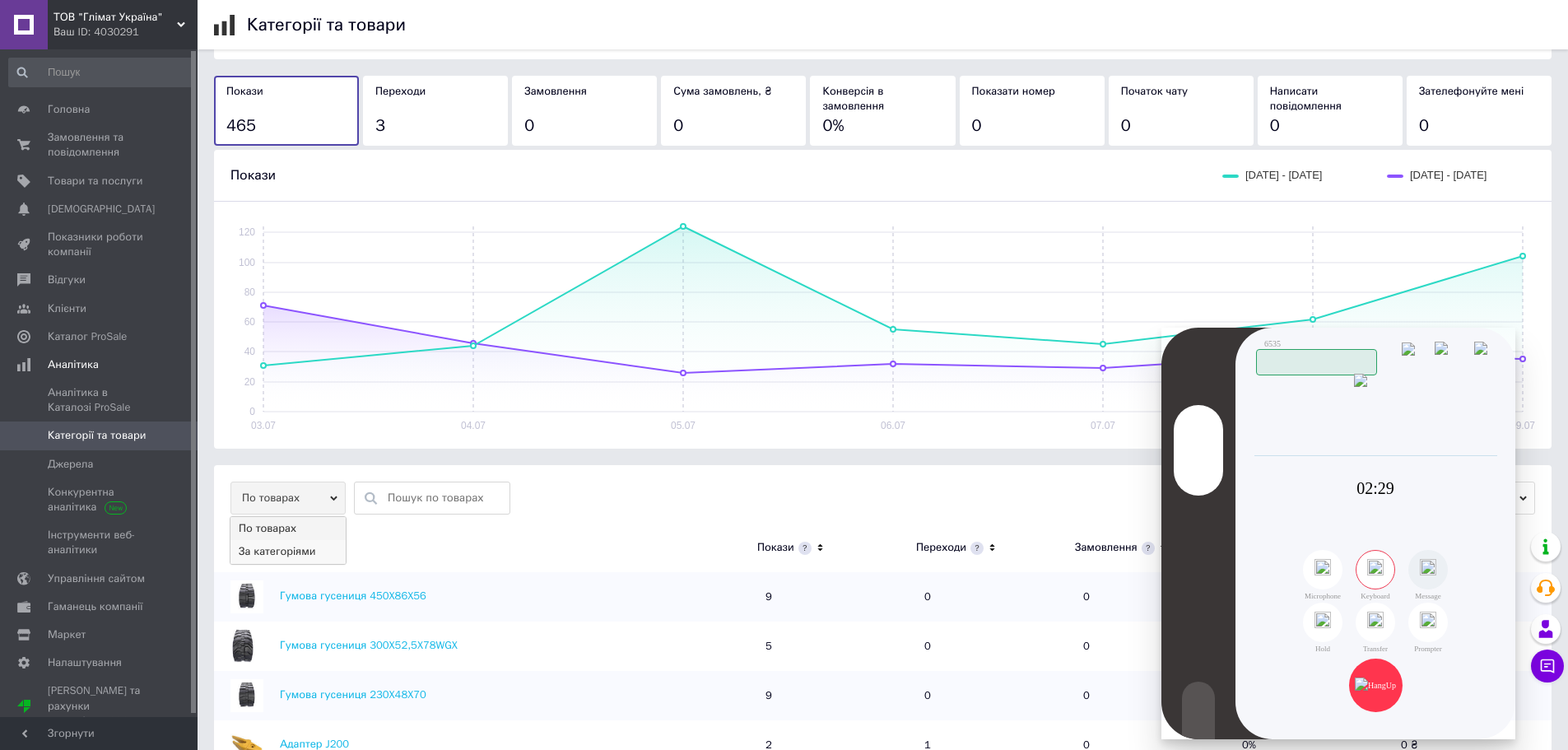 click on "За категоріями" at bounding box center [288, 552] 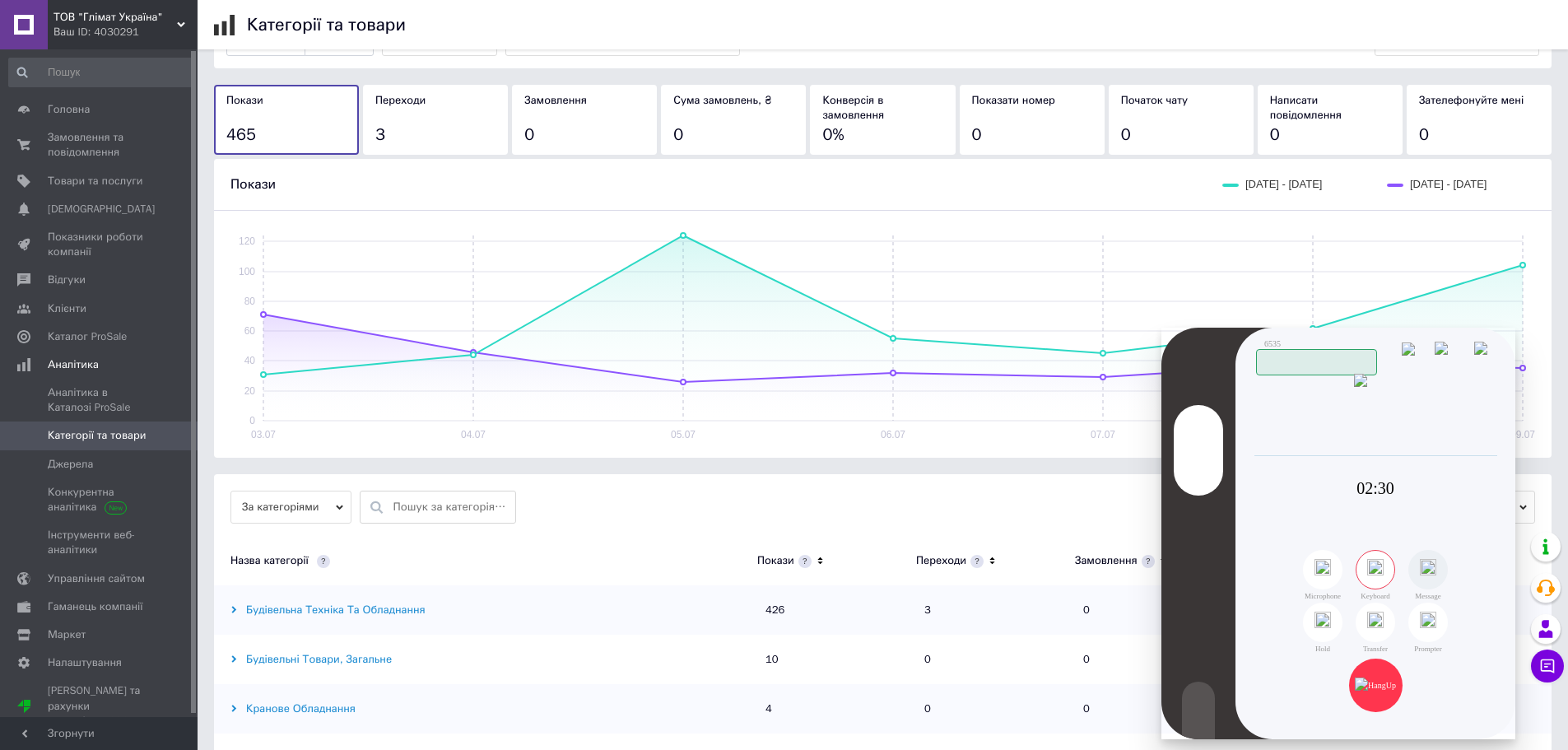 scroll, scrollTop: 106, scrollLeft: 0, axis: vertical 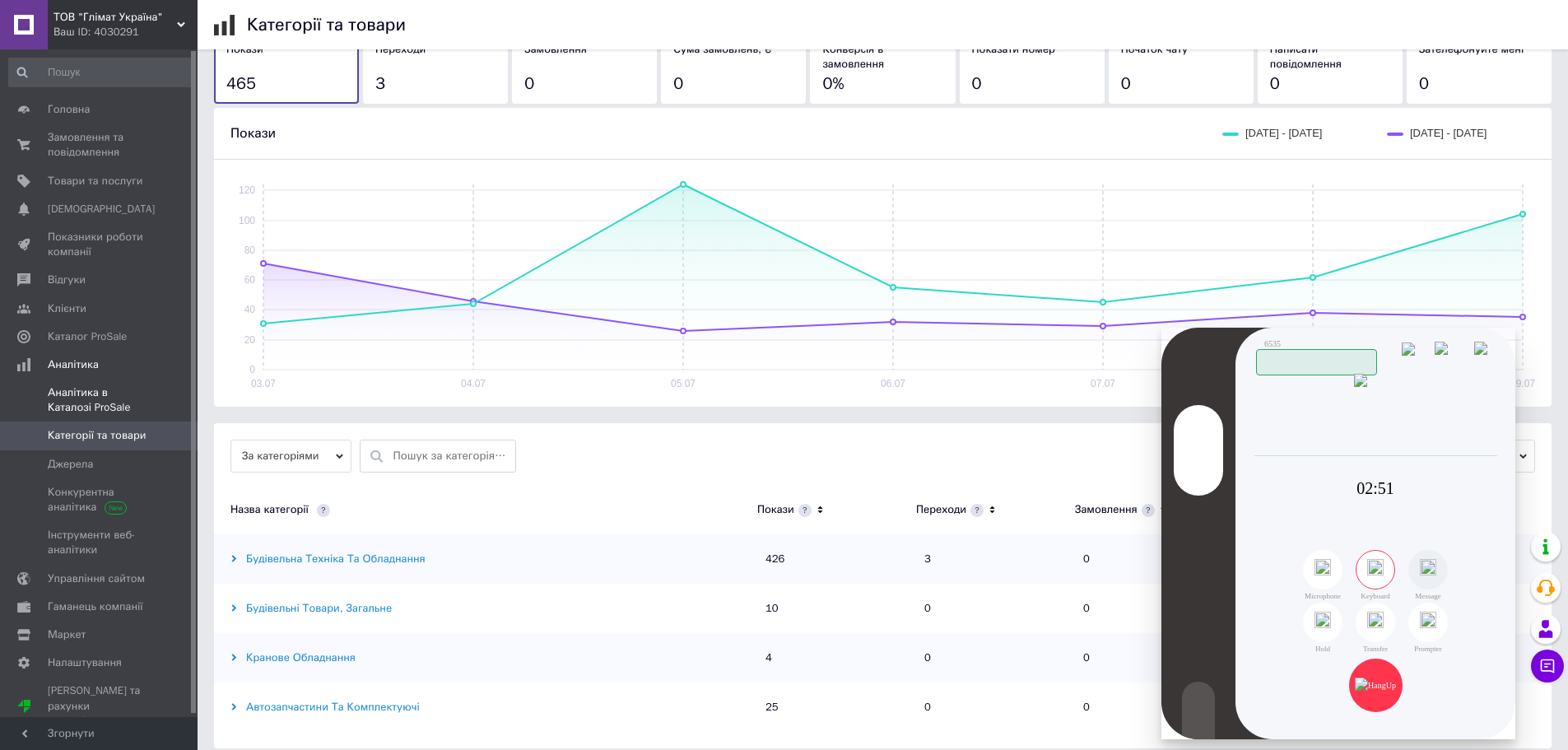 click on "Аналітика в Каталозі ProSale" at bounding box center [100, 400] 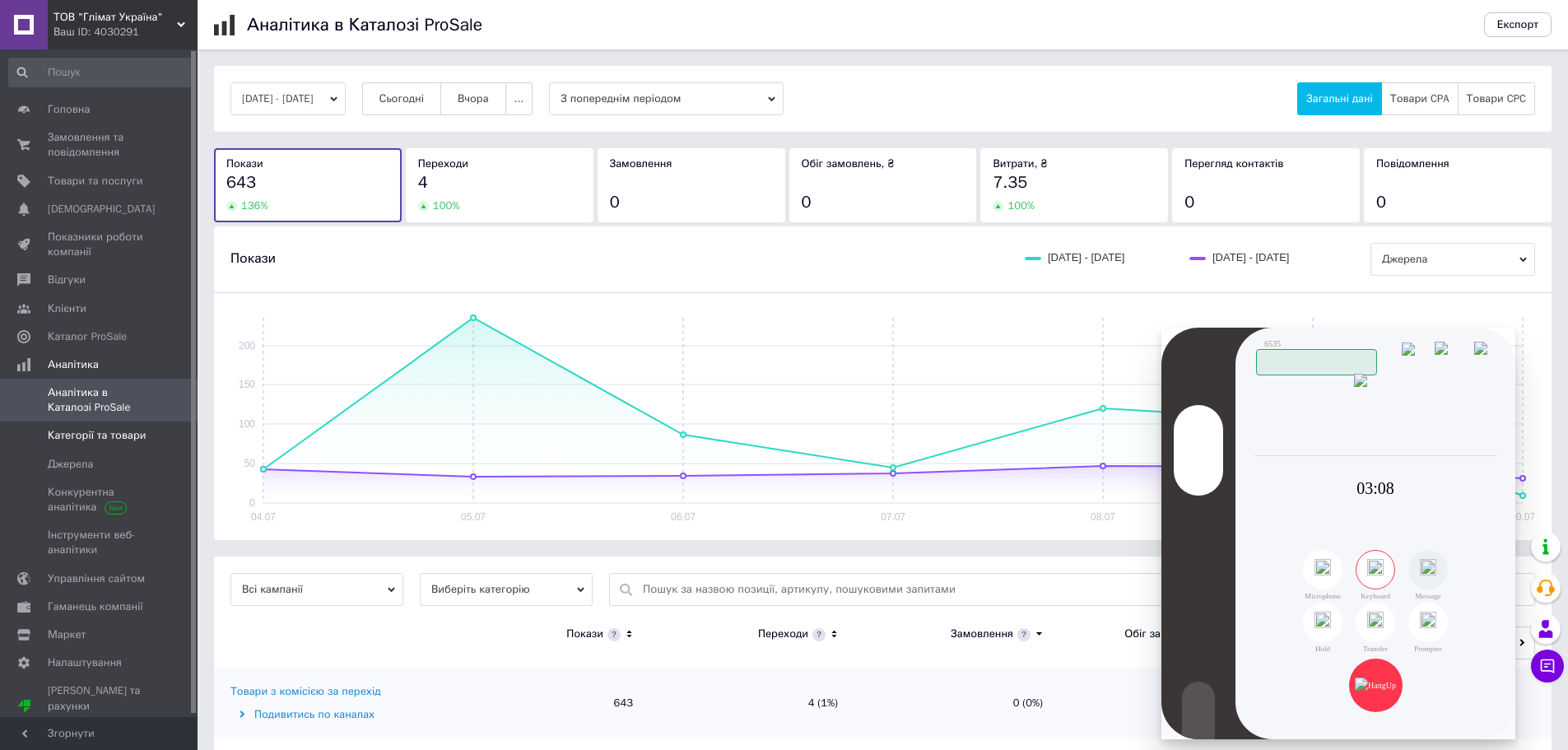 click on "Категорії та товари" at bounding box center (96, 436) 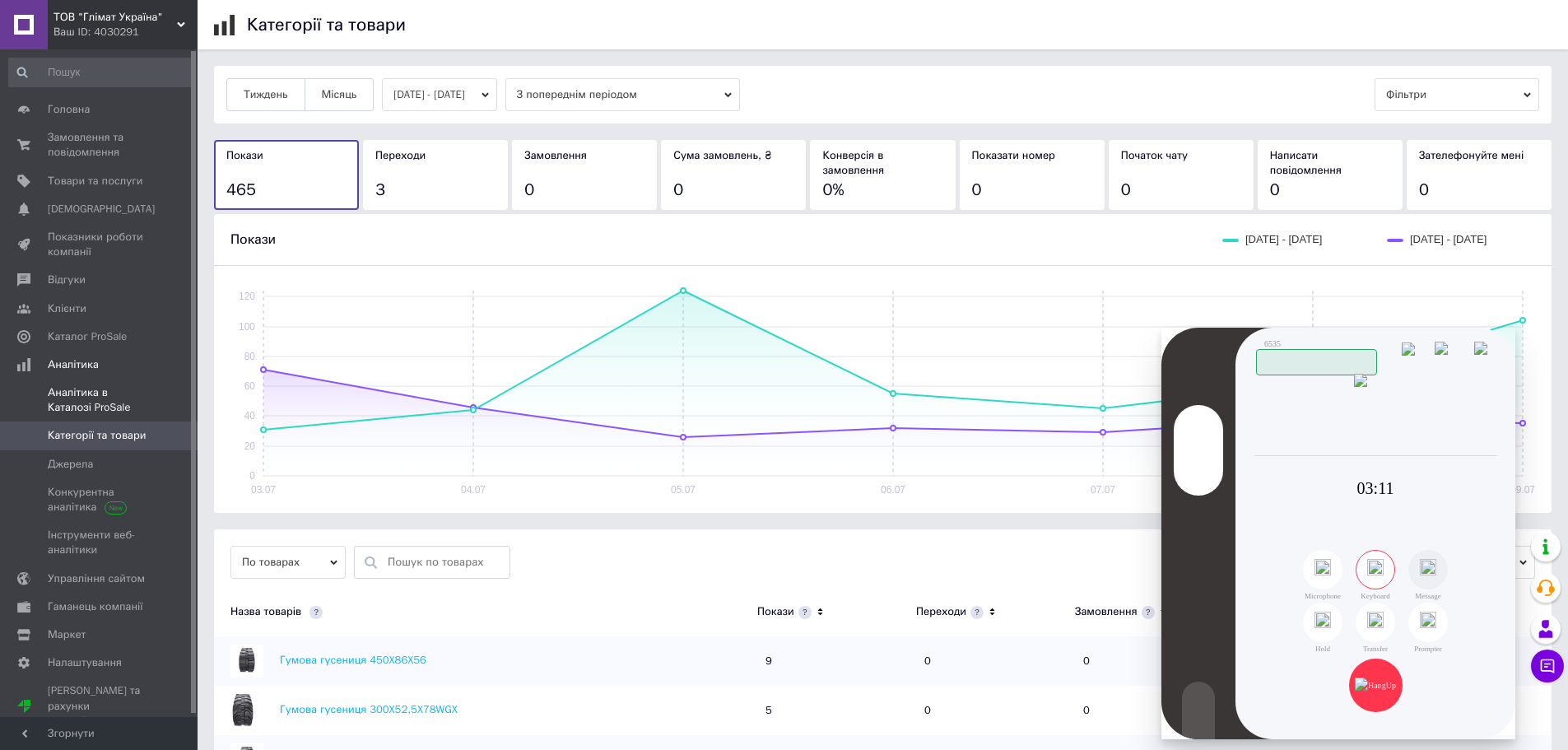 click on "Аналітика в Каталозі ProSale" at bounding box center [100, 400] 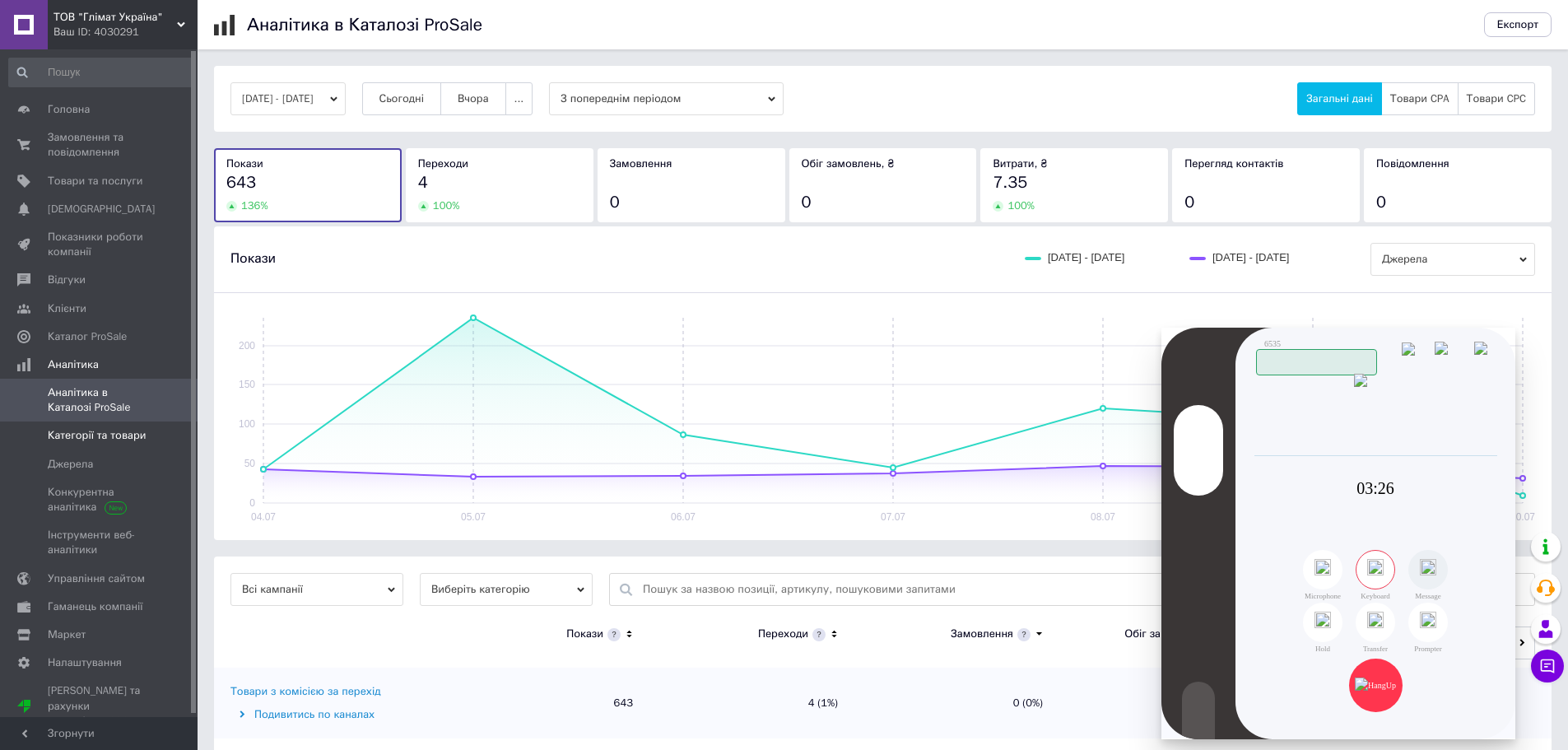 click on "Категорії та товари" at bounding box center [96, 436] 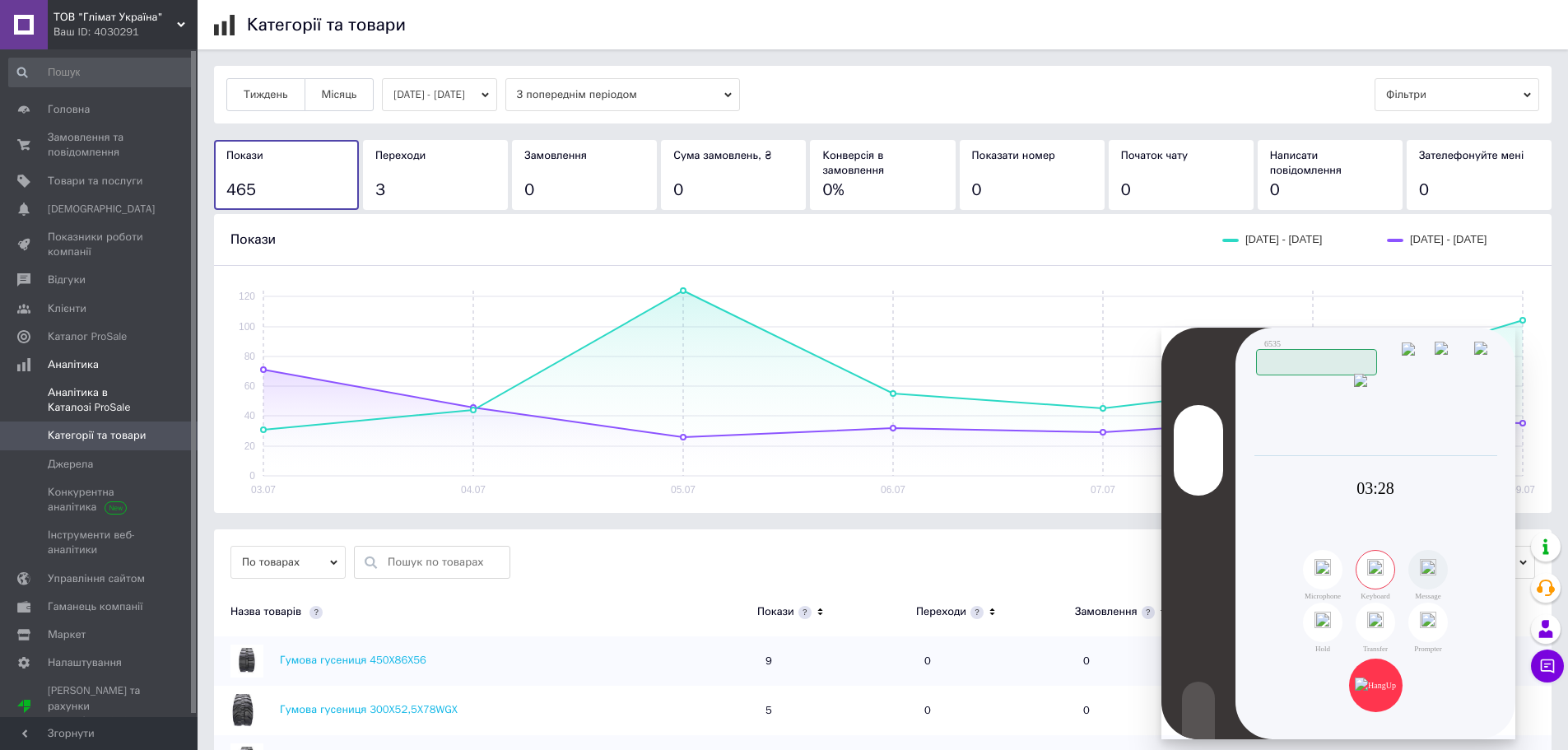 click on "Аналітика в Каталозі ProSale" at bounding box center [100, 400] 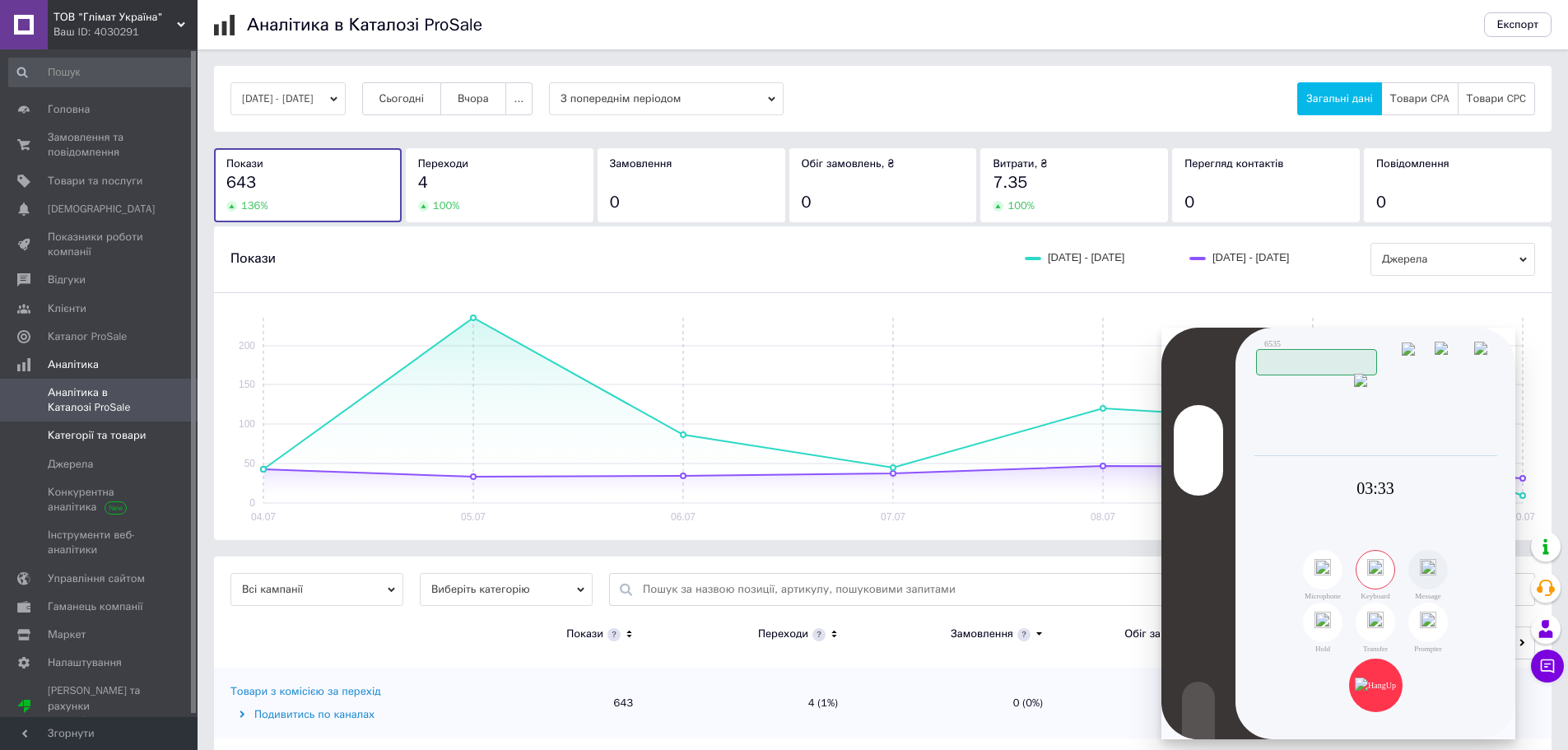 click on "Категорії та товари" at bounding box center [96, 436] 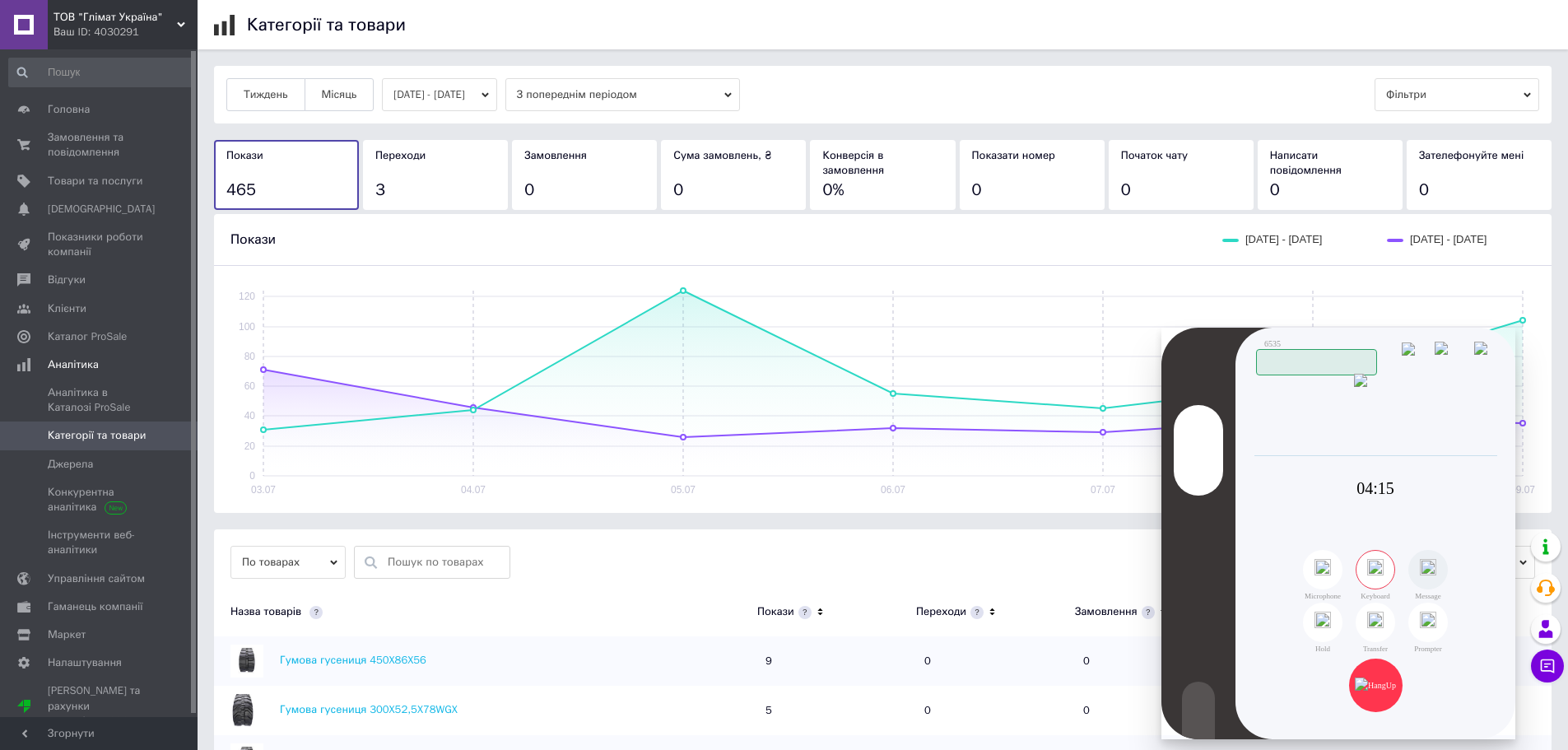 click on "Категорії та товари" at bounding box center [96, 436] 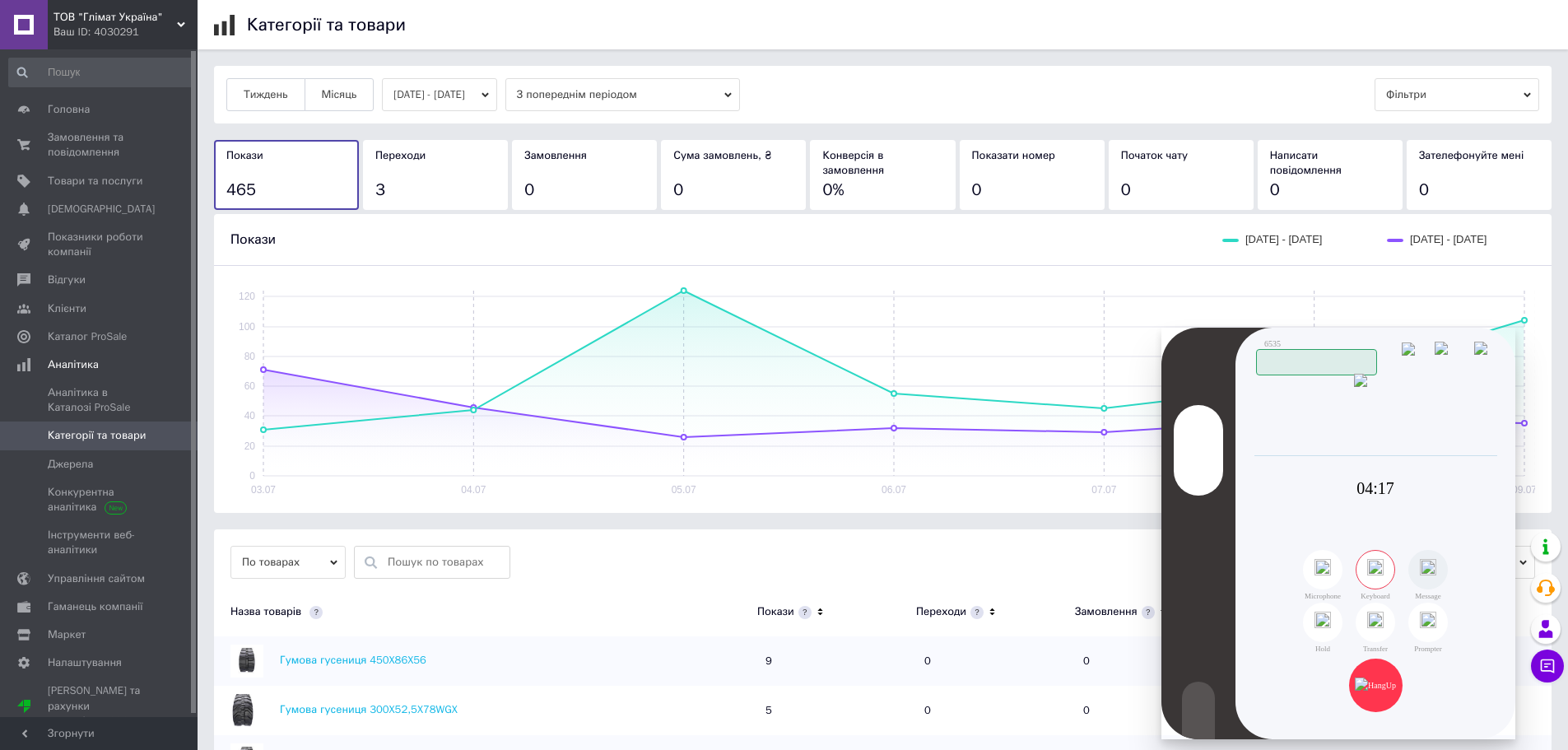 click on "Фільтри" at bounding box center [1457, 95] 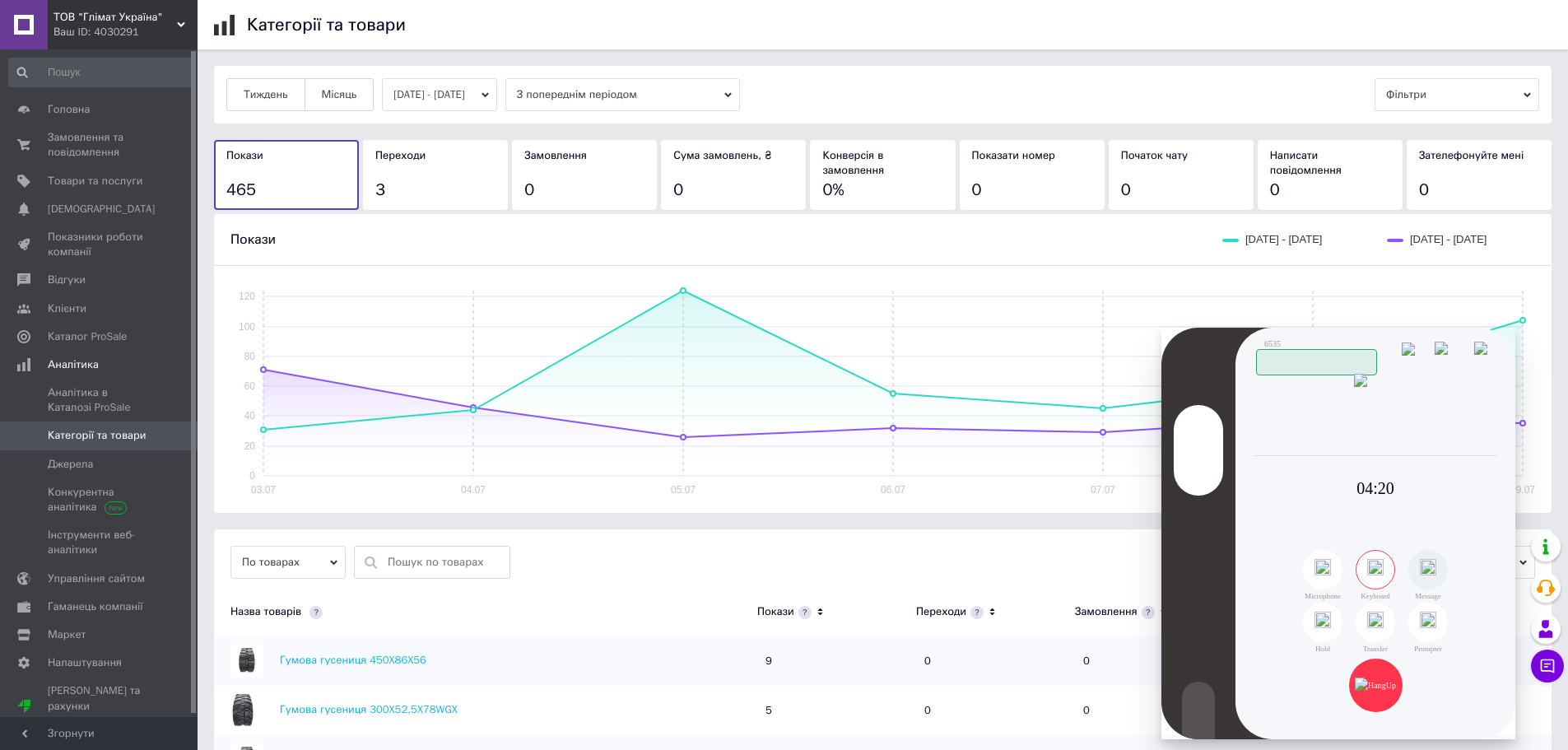 click on "Тиждень Місяць [DATE] - [DATE] З попереднім періодом Фільтри" at bounding box center (882, 95) 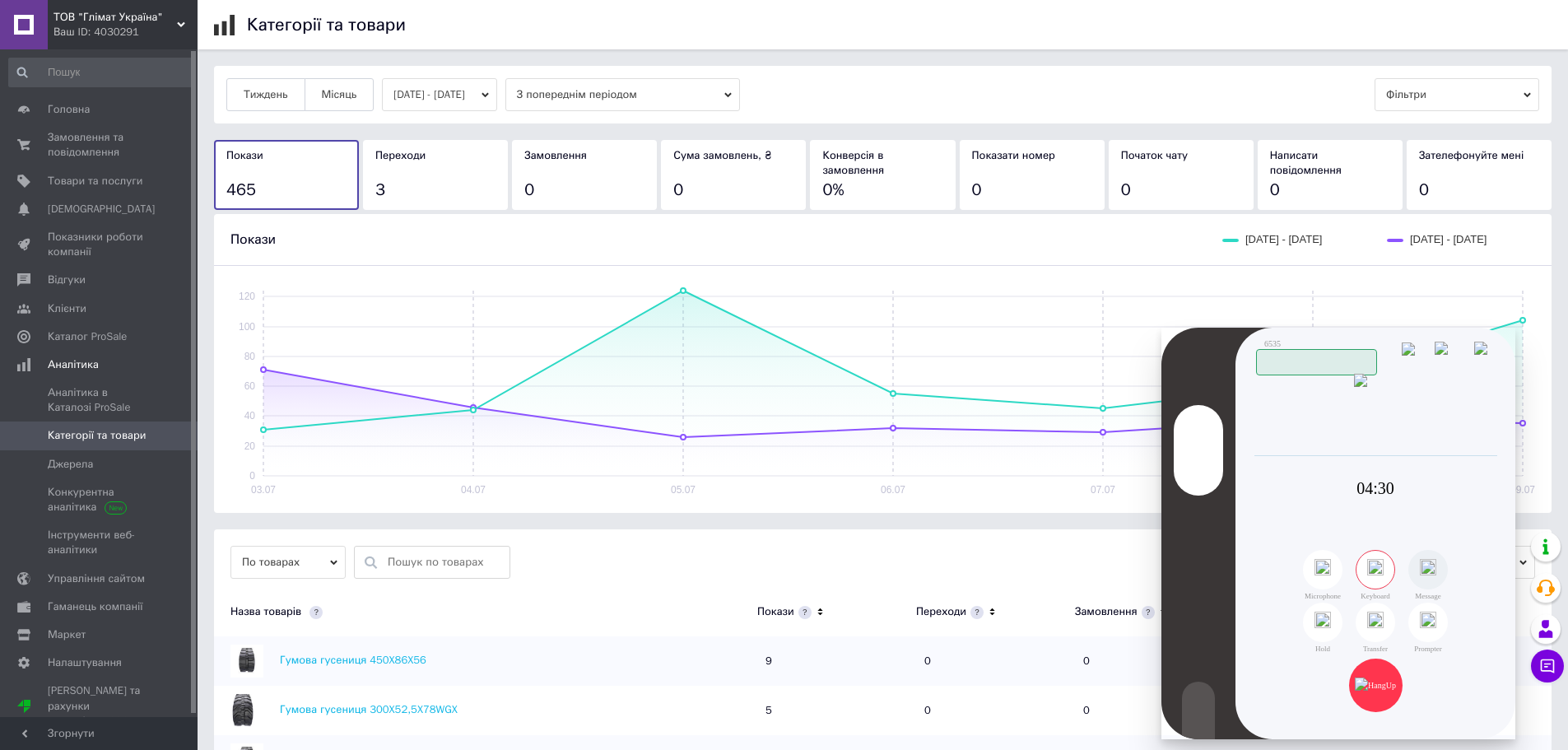 click on "Фільтри" at bounding box center (1457, 95) 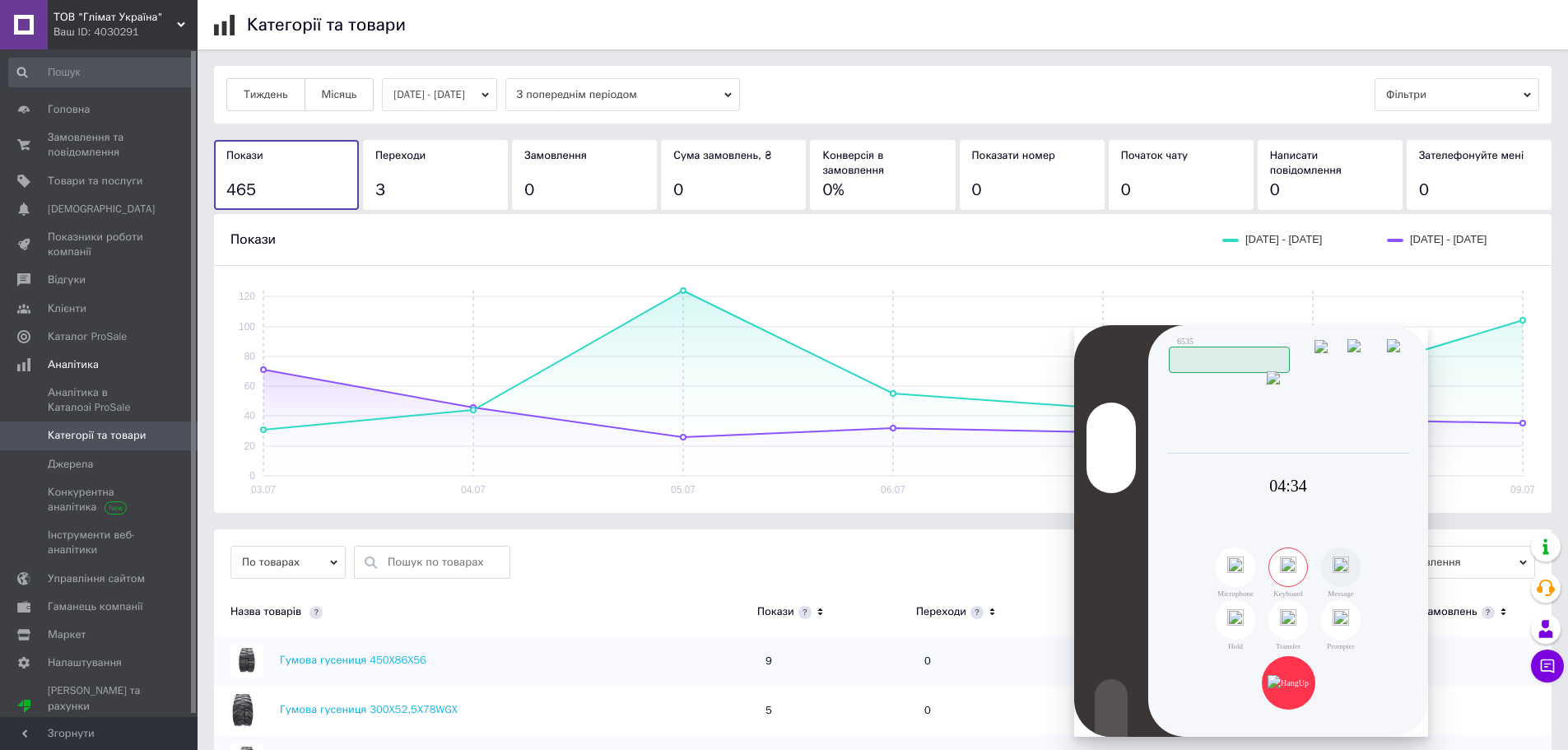 drag, startPoint x: 1389, startPoint y: 338, endPoint x: 1301, endPoint y: 335, distance: 88.05112 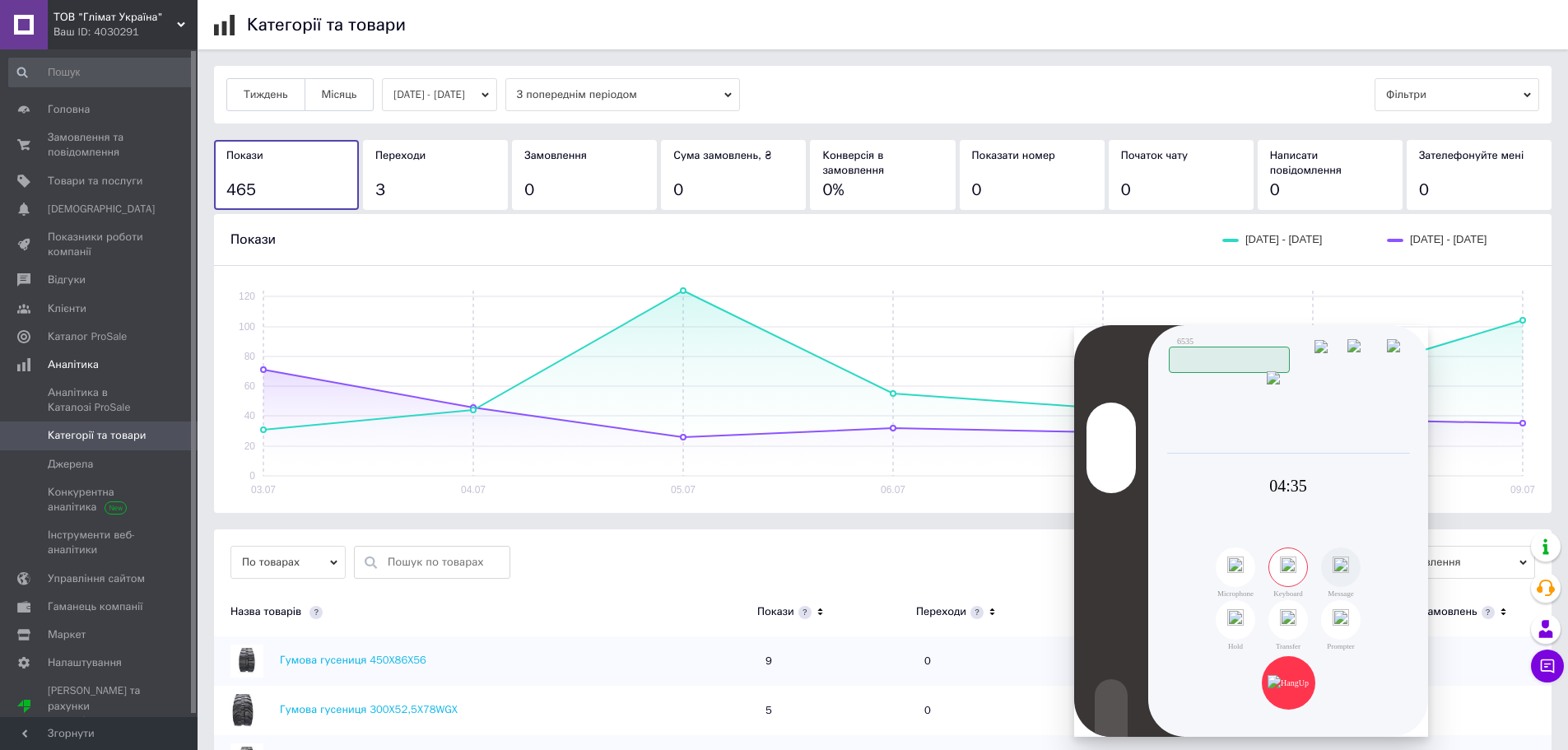 click on "Фільтри" at bounding box center [1457, 95] 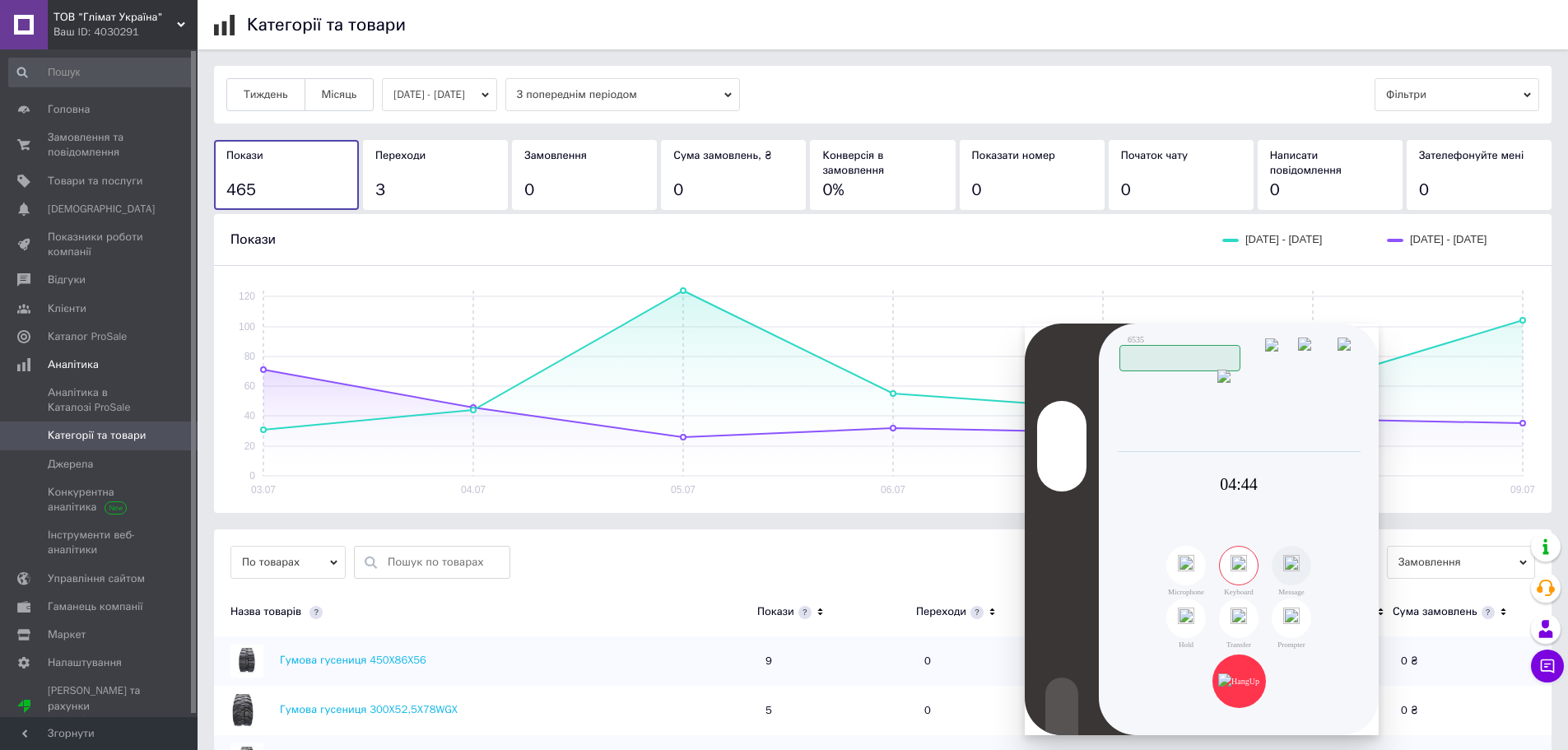 drag, startPoint x: 1304, startPoint y: 345, endPoint x: 1254, endPoint y: 343, distance: 50.039984 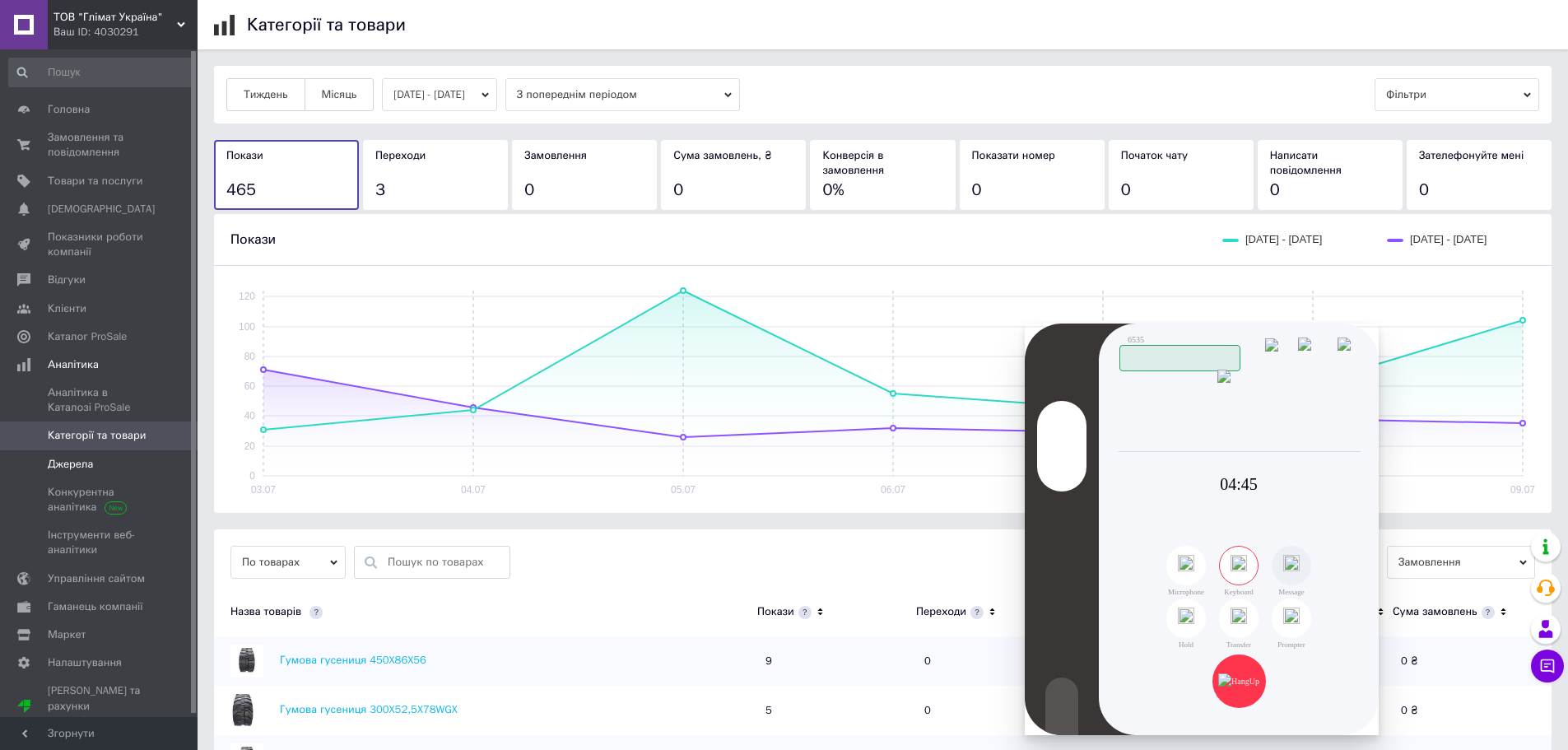 click on "Джерела" at bounding box center (70, 464) 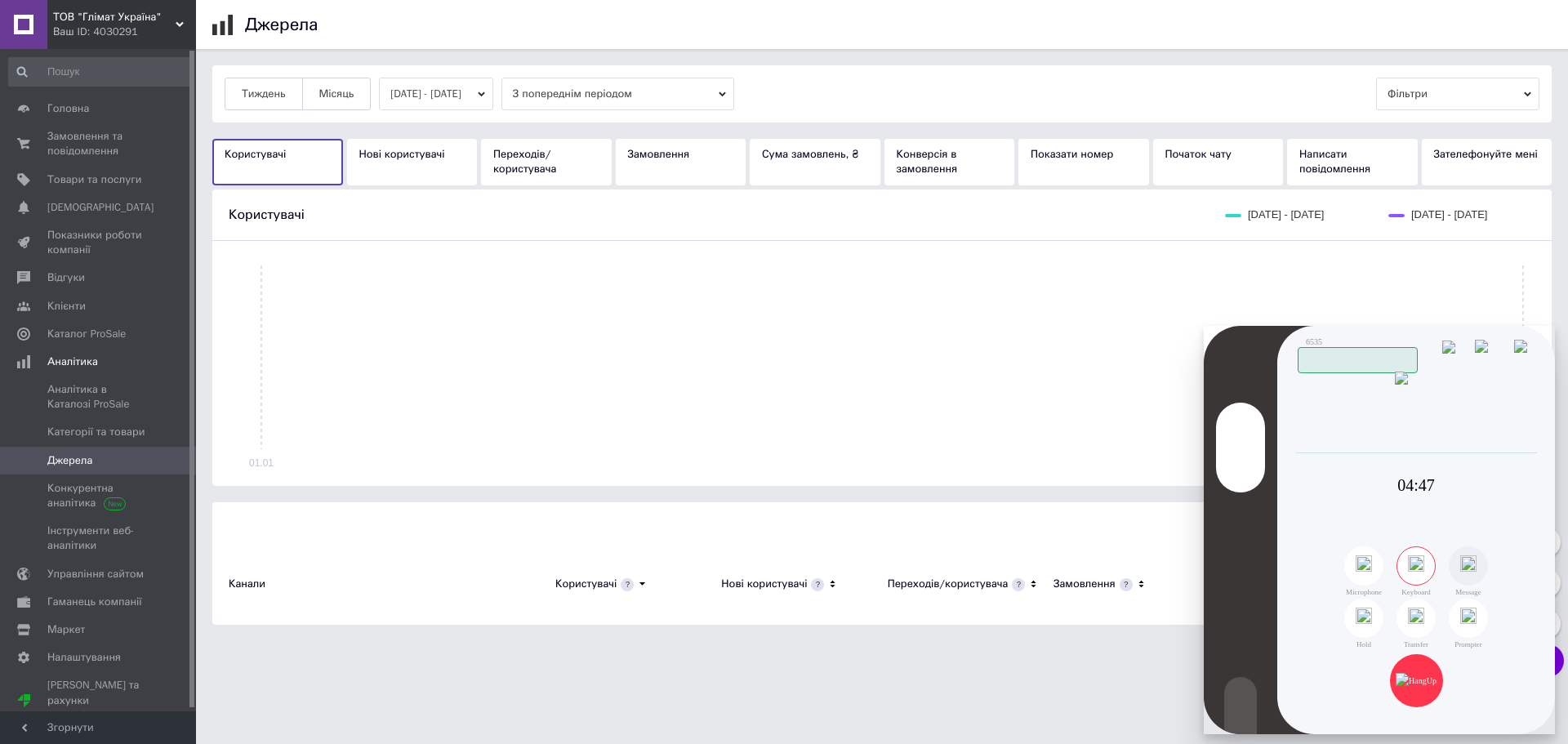 drag, startPoint x: 1236, startPoint y: 332, endPoint x: 1423, endPoint y: 336, distance: 187.04278 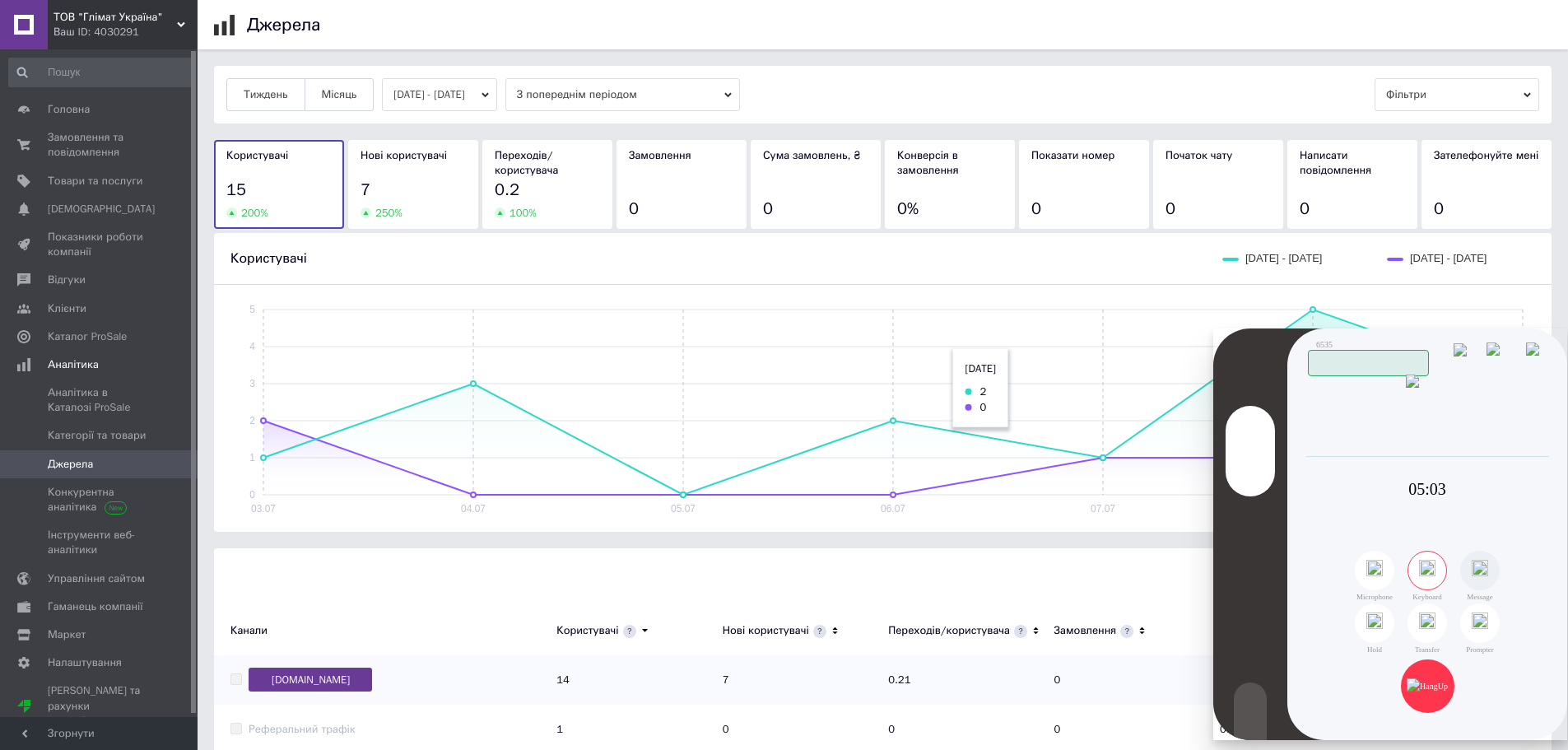 scroll, scrollTop: 37, scrollLeft: 0, axis: vertical 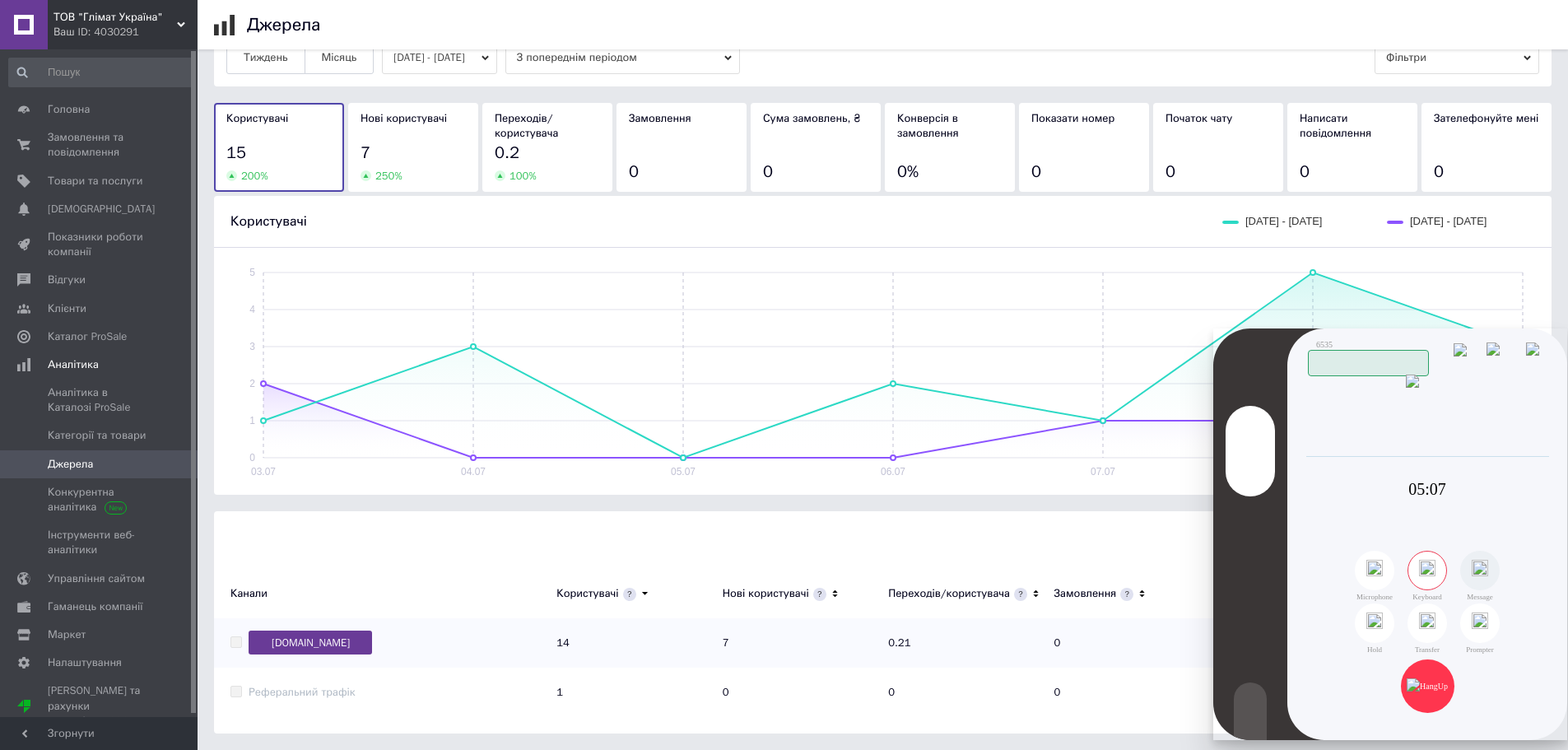 click at bounding box center (1503, 357) 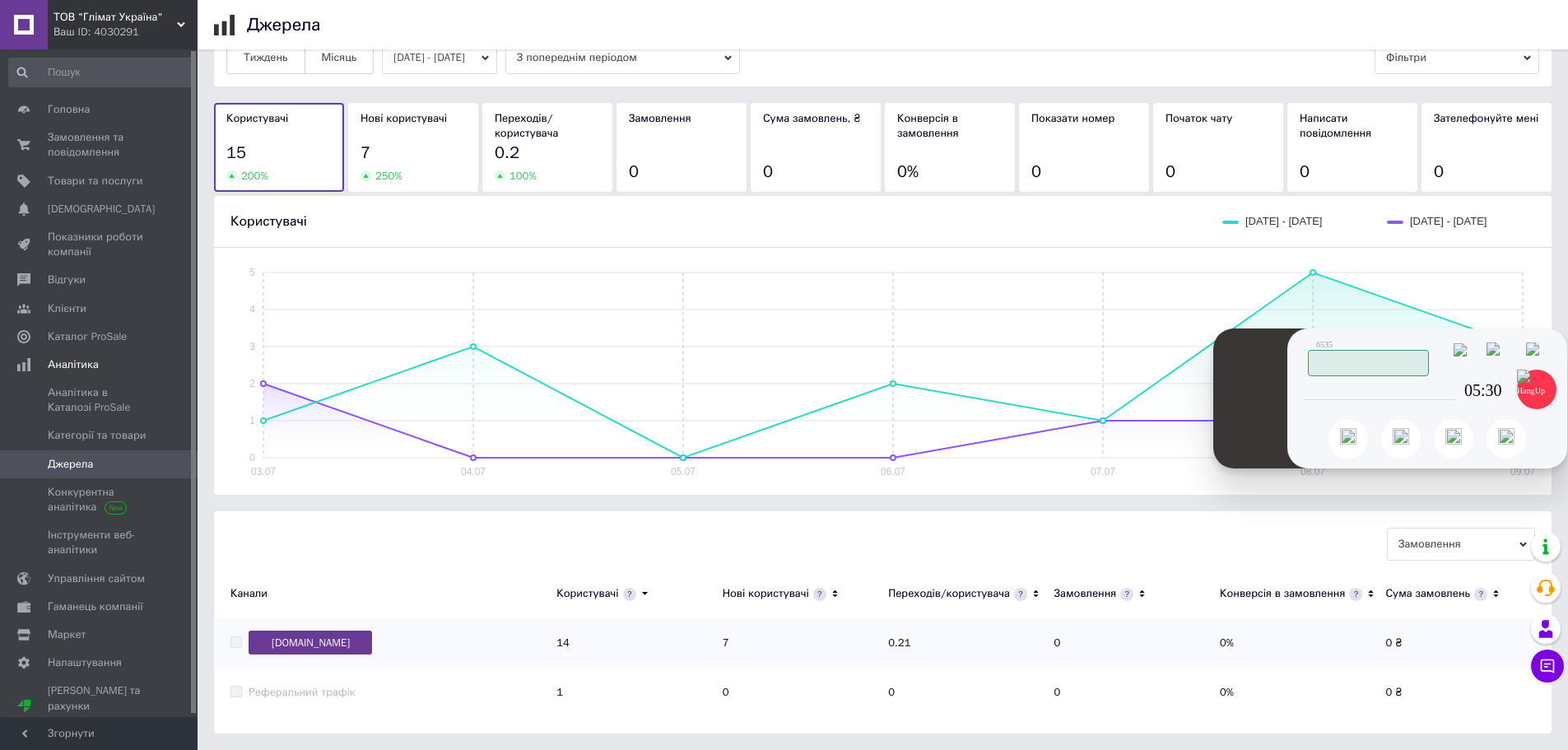 click on "6535 Working" at bounding box center (1428, 353) 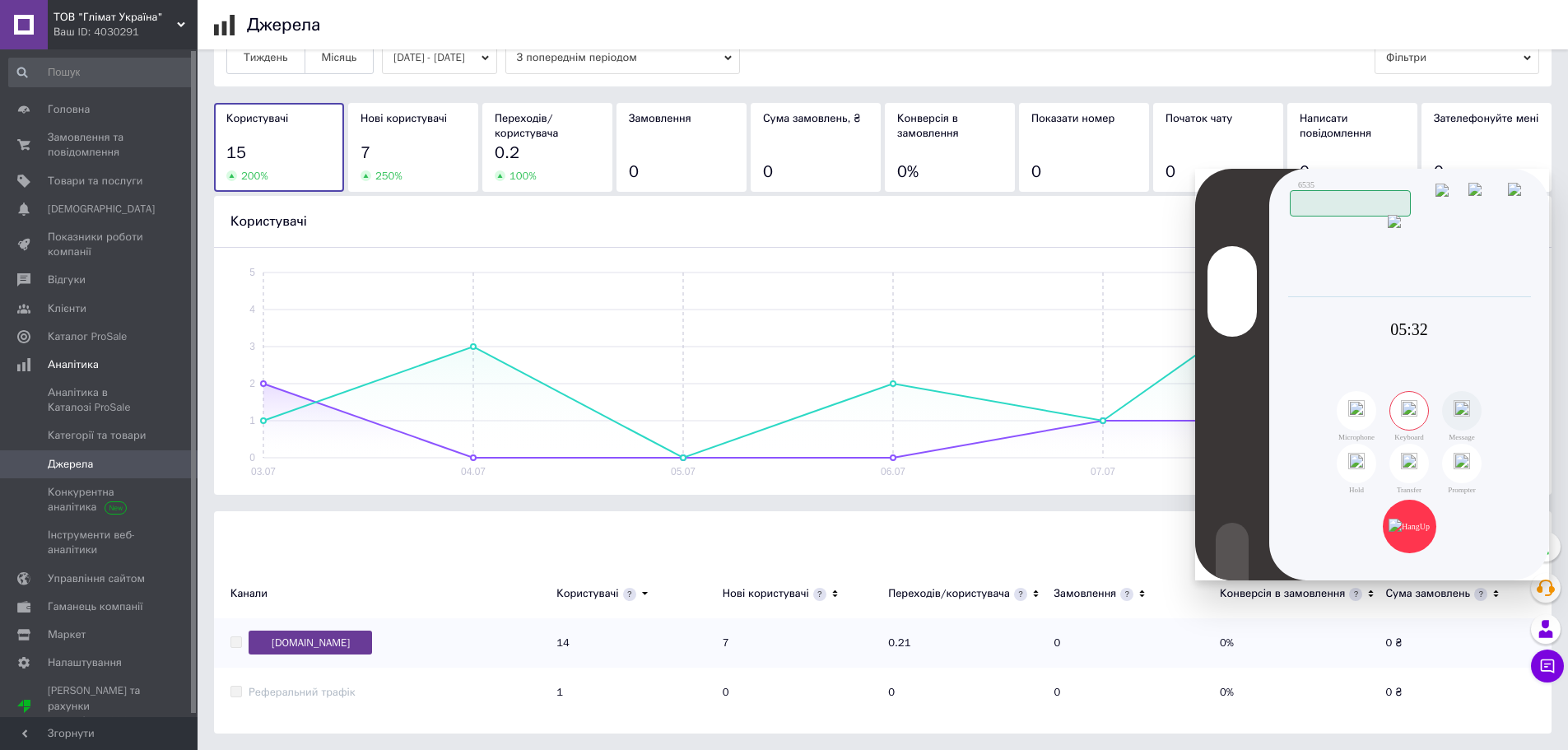 drag, startPoint x: 1496, startPoint y: 338, endPoint x: 1477, endPoint y: 179, distance: 160.1312 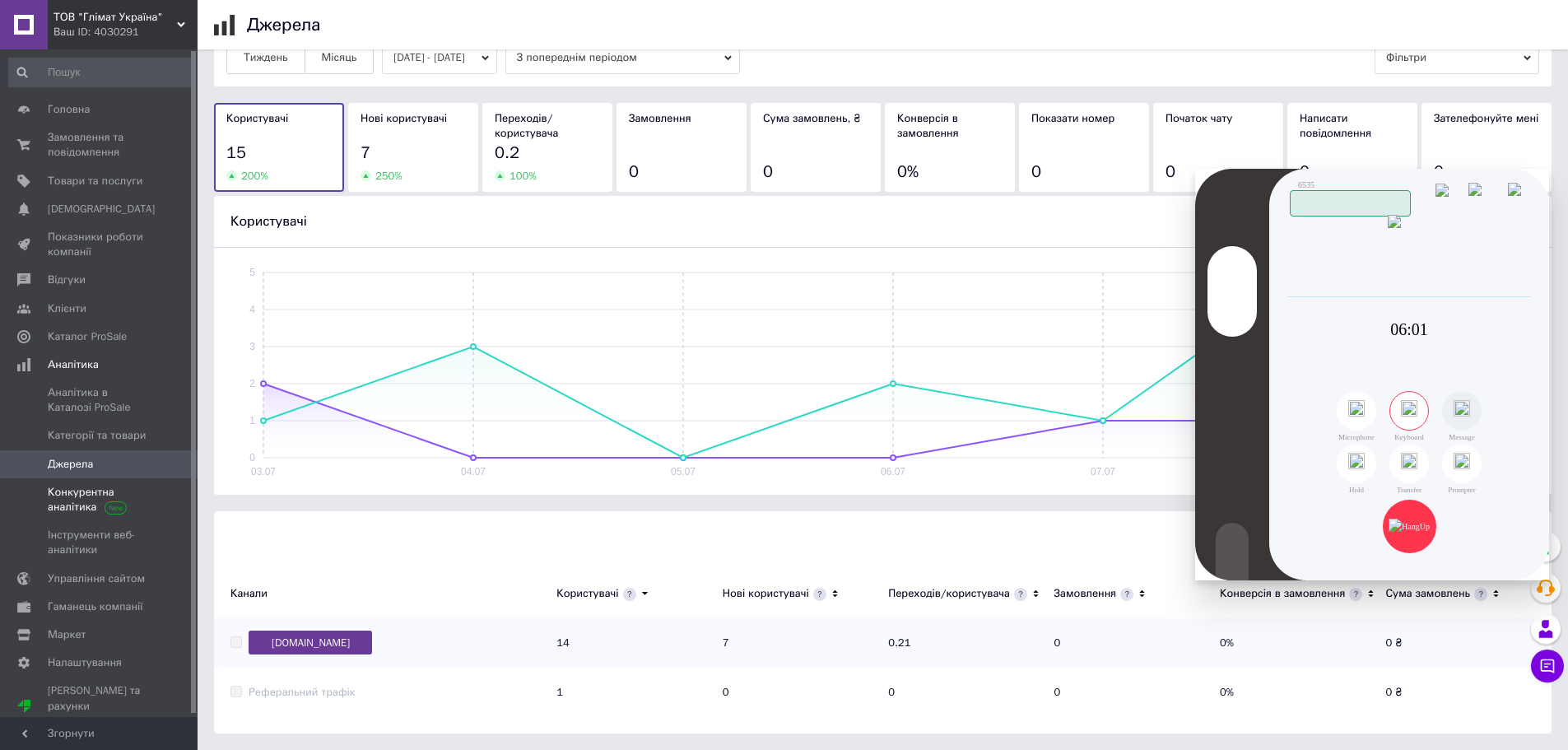 click on "Конкурентна аналітика" at bounding box center (100, 500) 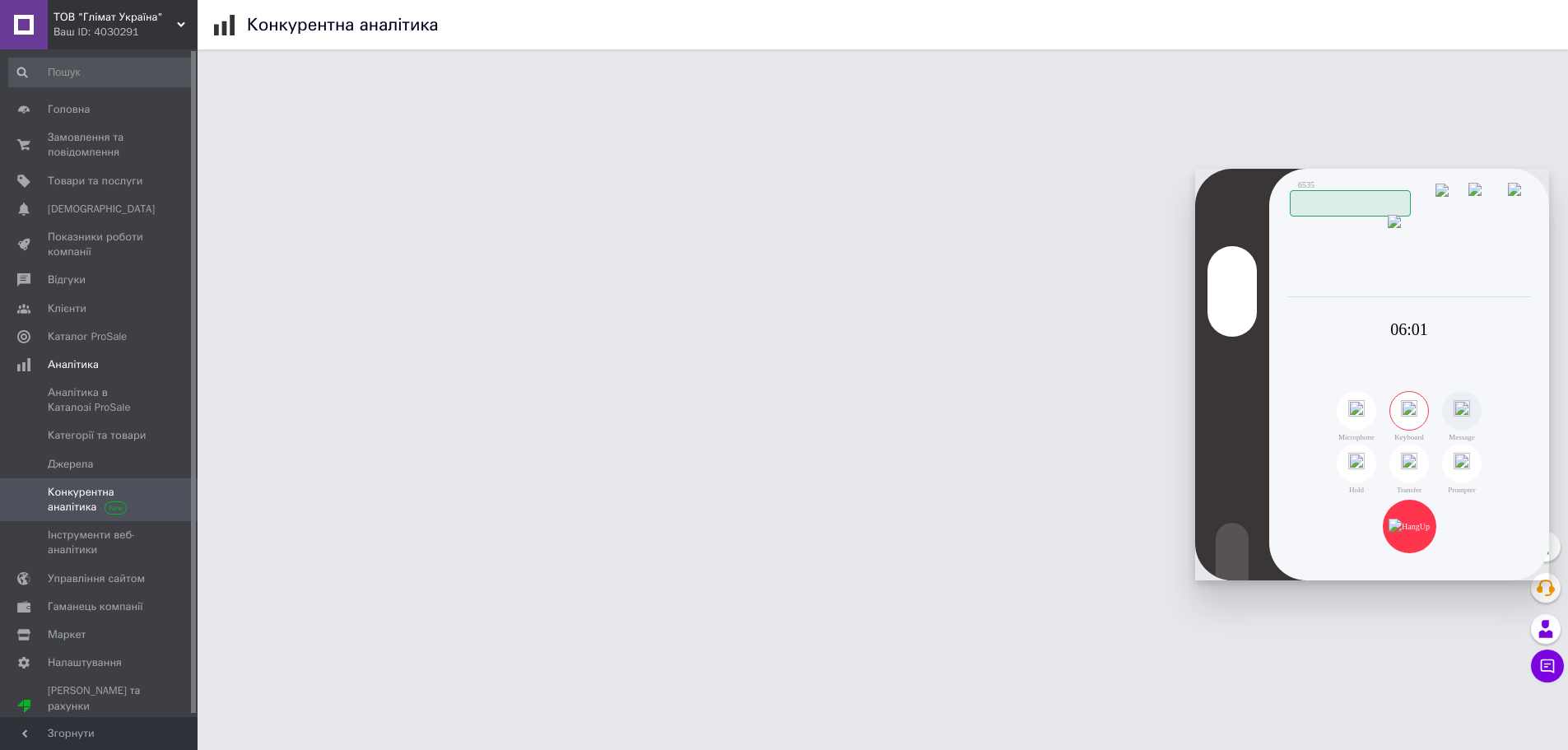 scroll, scrollTop: 0, scrollLeft: 0, axis: both 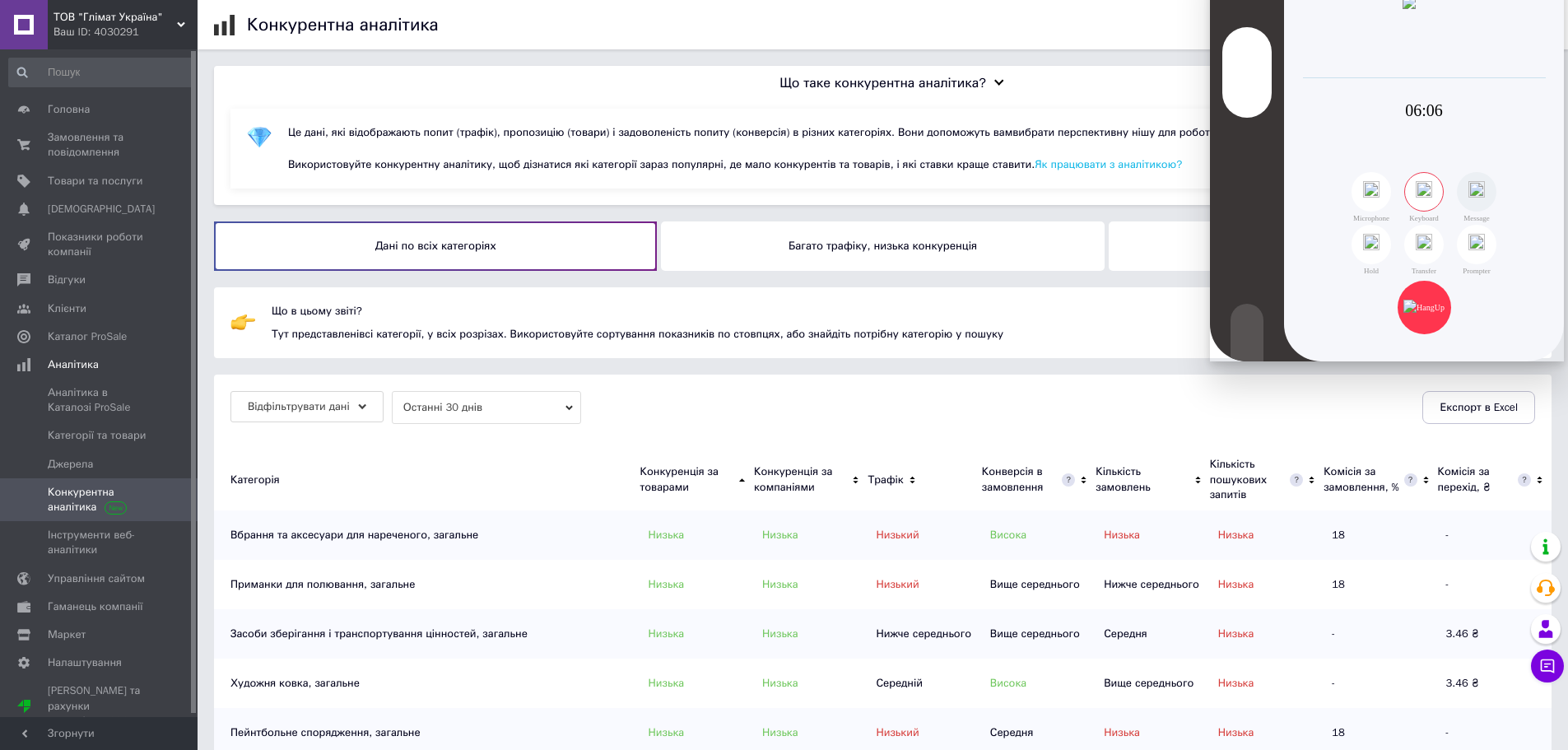 drag, startPoint x: 1426, startPoint y: 187, endPoint x: 1441, endPoint y: -32, distance: 219.5131 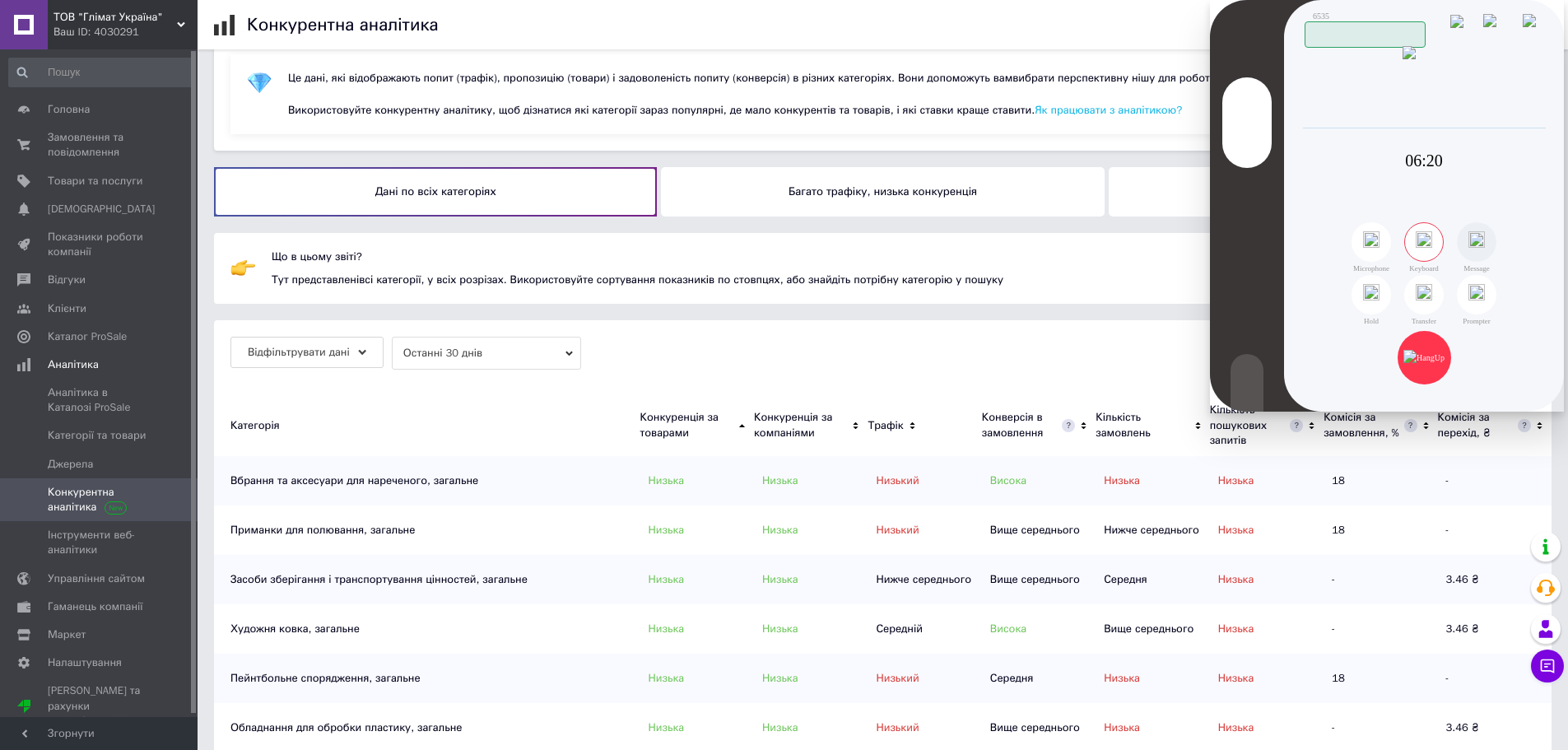 scroll, scrollTop: 82, scrollLeft: 0, axis: vertical 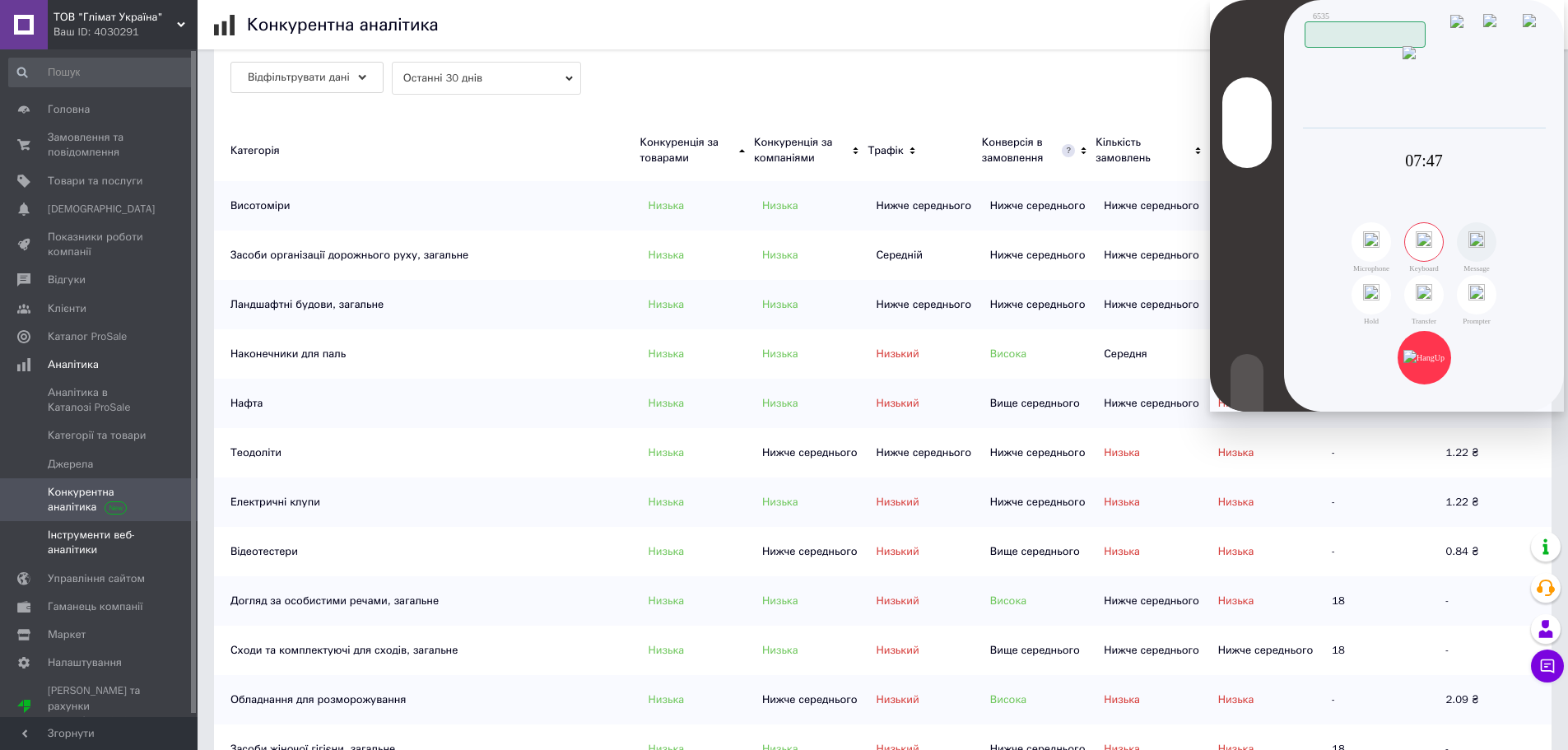 click on "Інструменти веб-аналітики" at bounding box center (100, 543) 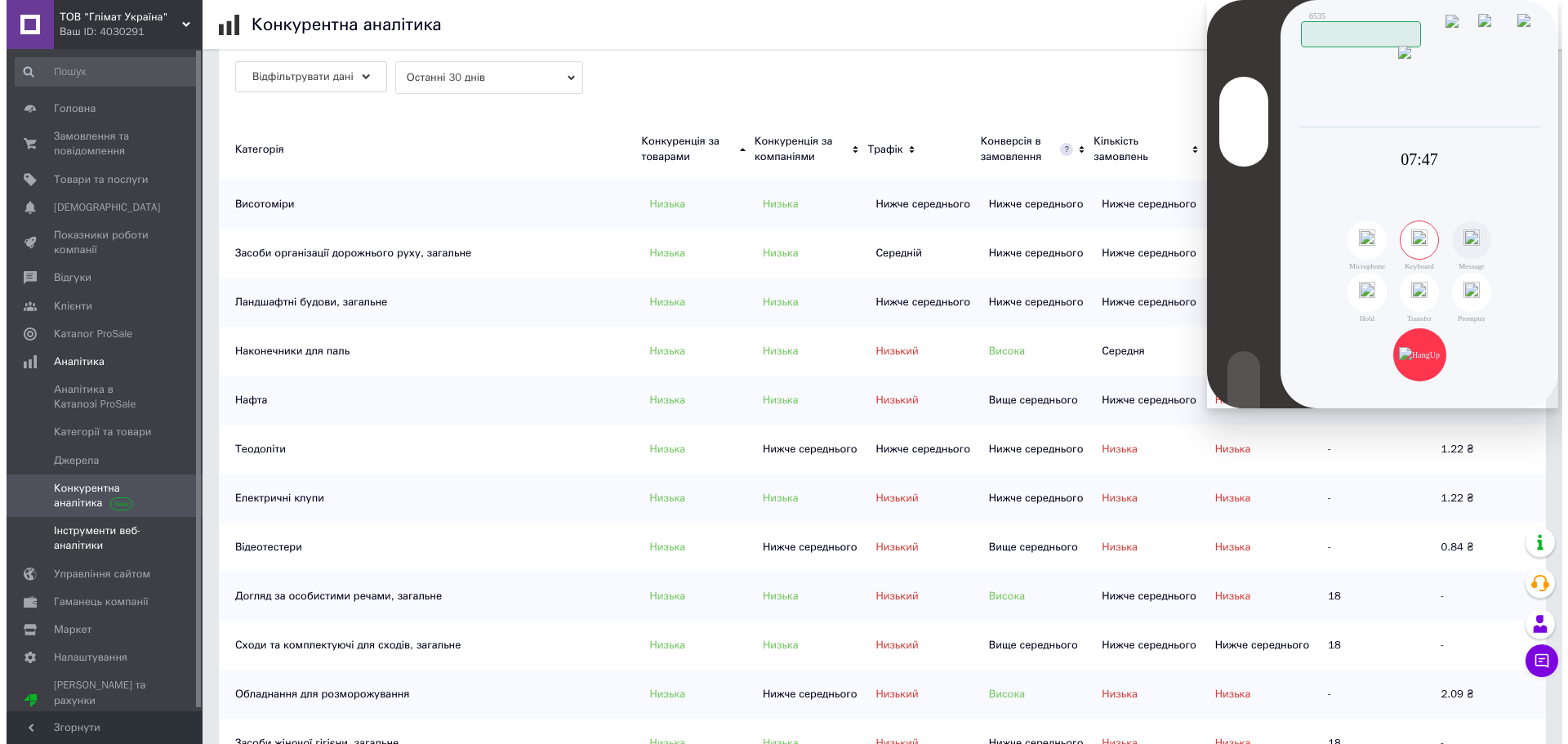 scroll, scrollTop: 0, scrollLeft: 0, axis: both 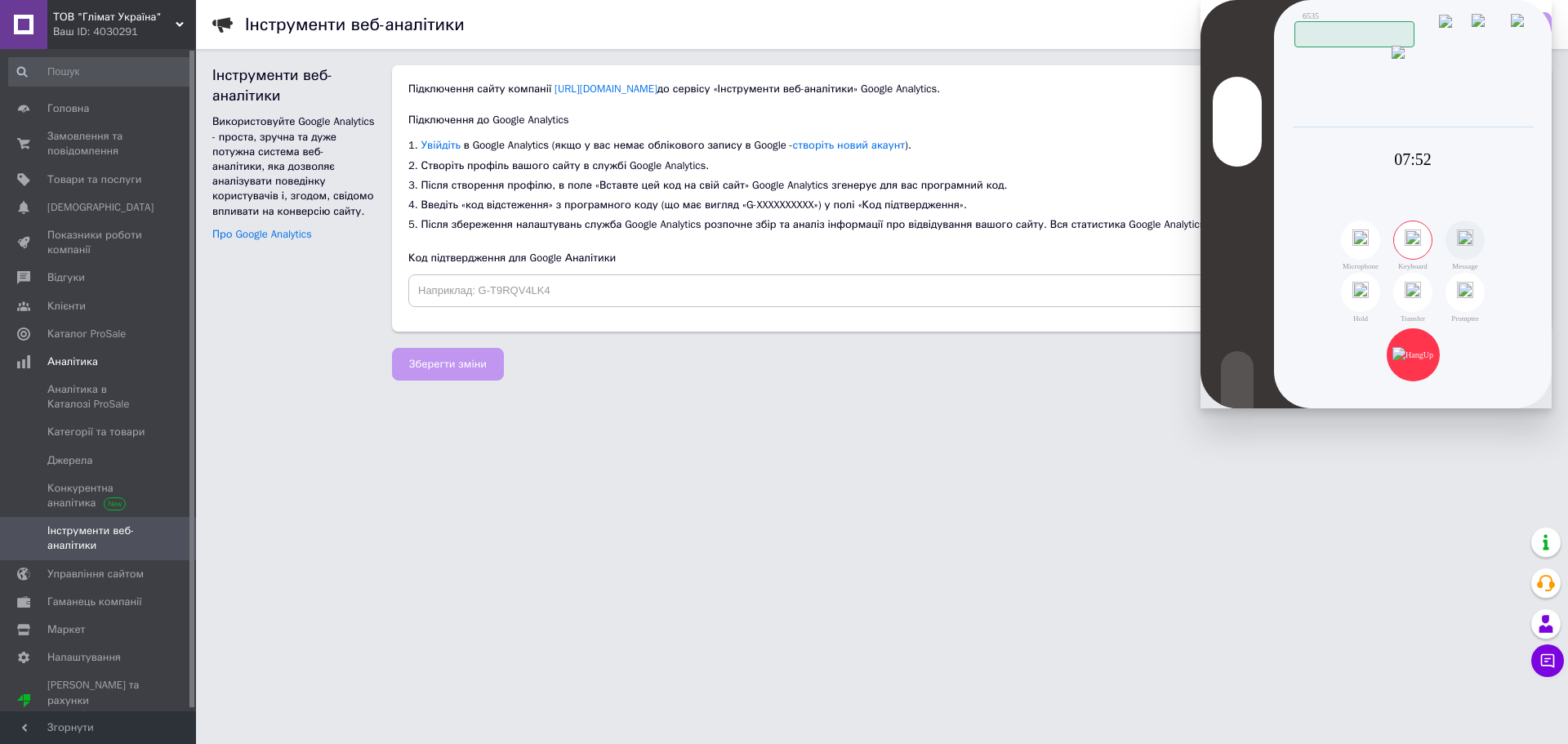click on "ТОВ "Глімат Україна" Ваш ID: 4030291 Сайт ТОВ "Глімат Україна" Кабінет покупця Перевірити стан системи Сторінка на порталі [PERSON_NAME] [PERSON_NAME] Головна Замовлення та повідомлення 0 0 Товари та послуги Сповіщення 0 0 Показники роботи компанії Відгуки Клієнти Каталог ProSale Аналітика Аналітика в Каталозі ProSale Категорії та товари [PERSON_NAME] аналітика Інструменти веб-аналітики Управління сайтом Гаманець компанії [PERSON_NAME] Тарифи та рахунки Prom мікс 1 000 Згорнути
Про Google Analytics" at bounding box center (784, 190) 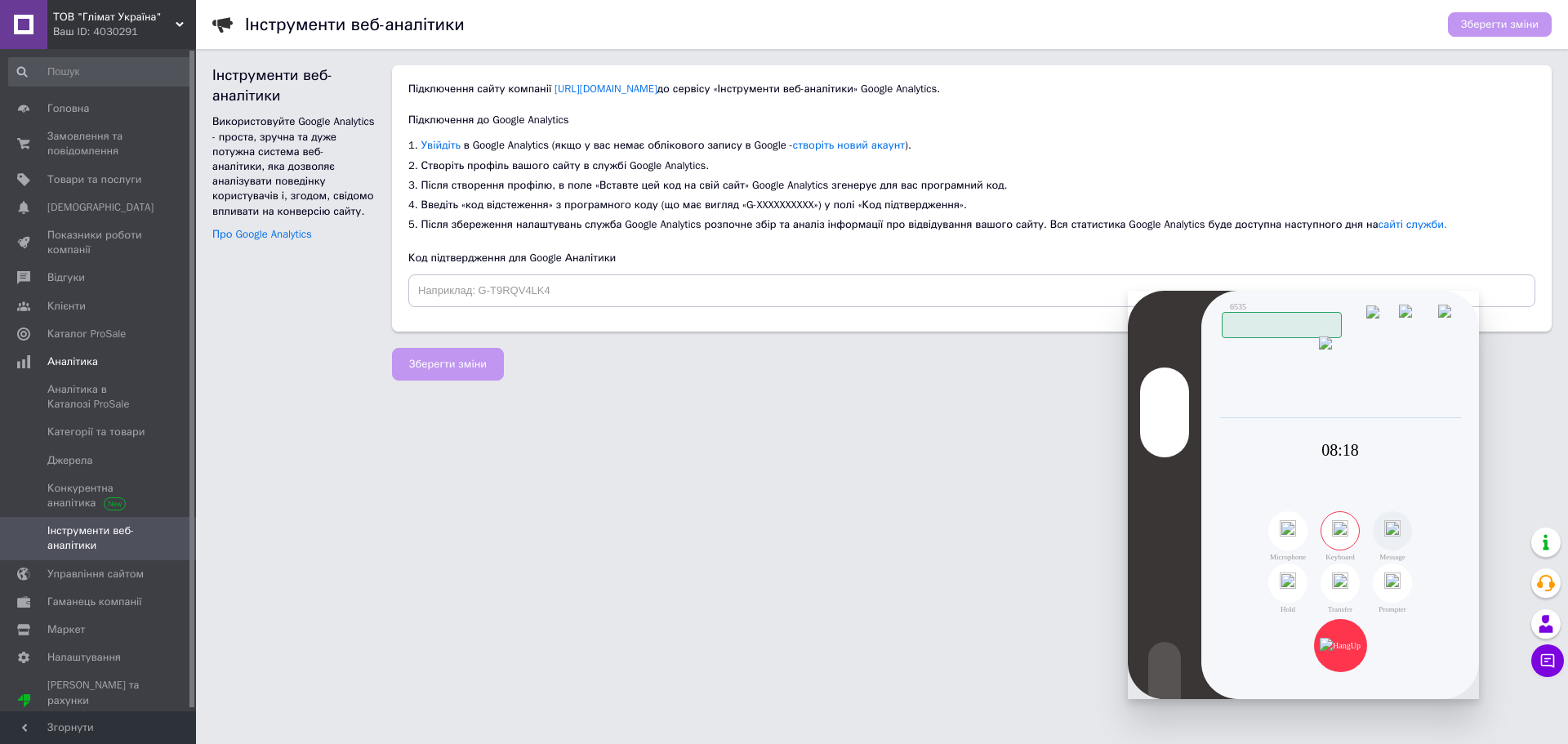 drag, startPoint x: 1423, startPoint y: 16, endPoint x: 1350, endPoint y: 307, distance: 300.0167 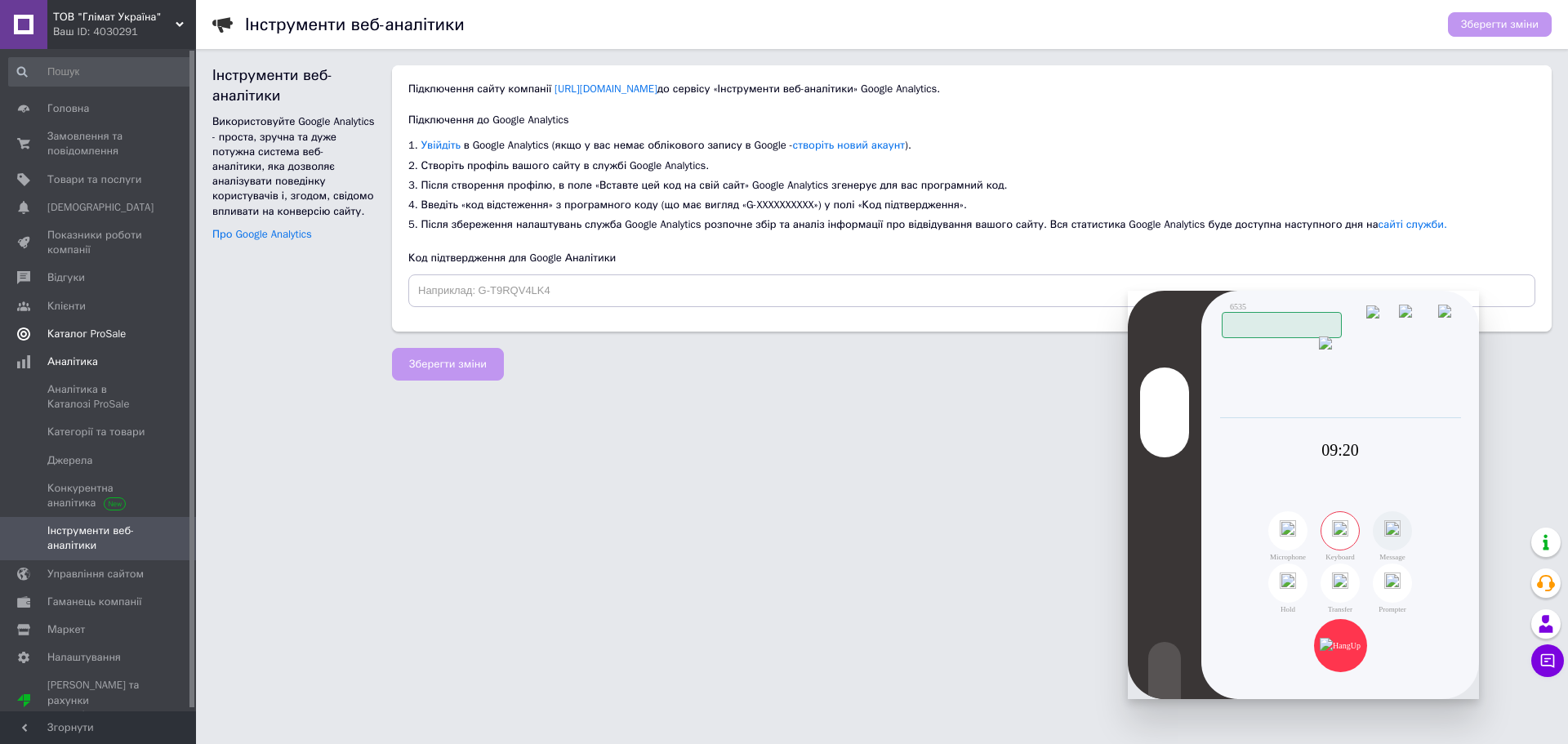 click on "Каталог ProSale" at bounding box center (100, 334) 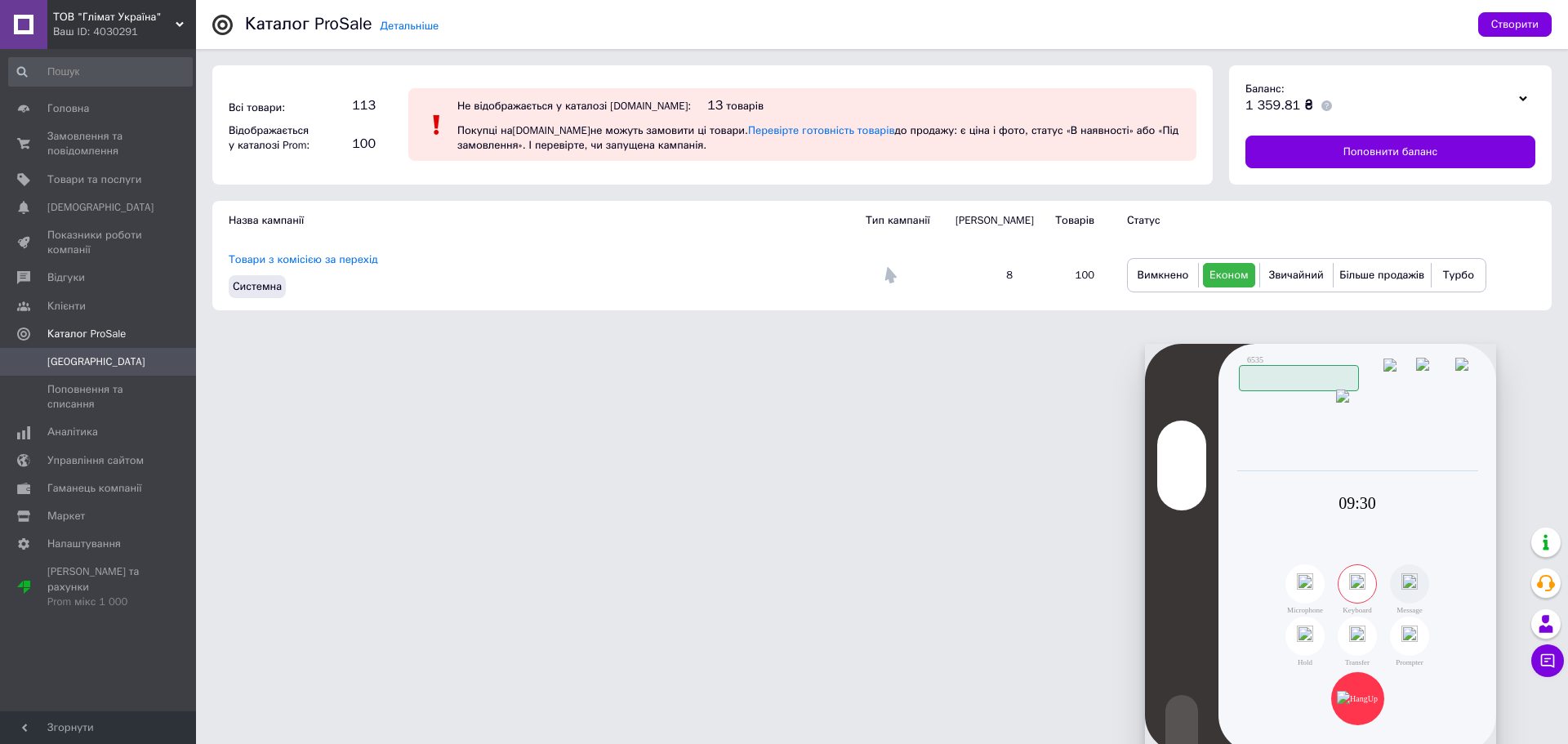 drag, startPoint x: 1357, startPoint y: 304, endPoint x: 1374, endPoint y: 358, distance: 56.612719 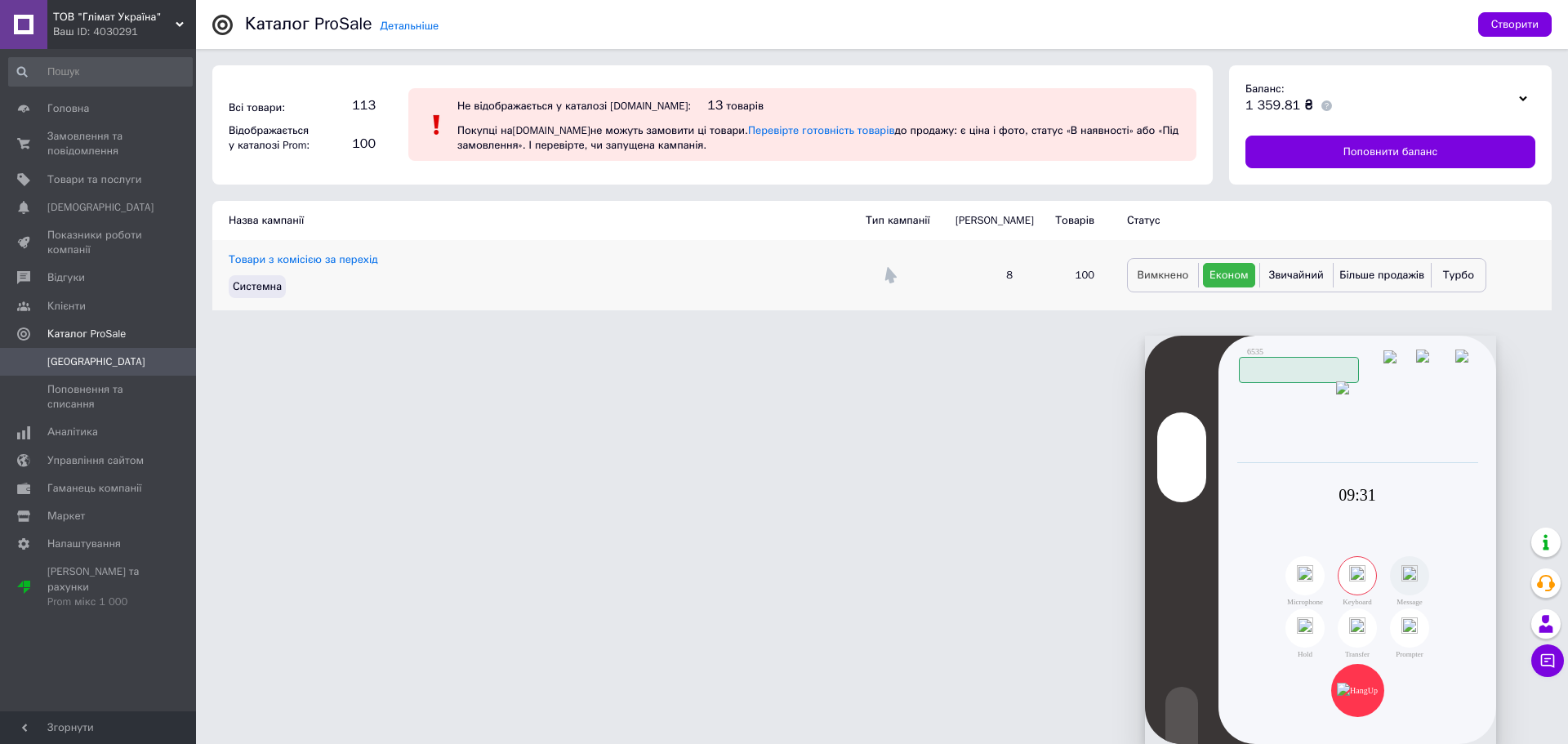 click on "Вимкнено" at bounding box center (1163, 274) 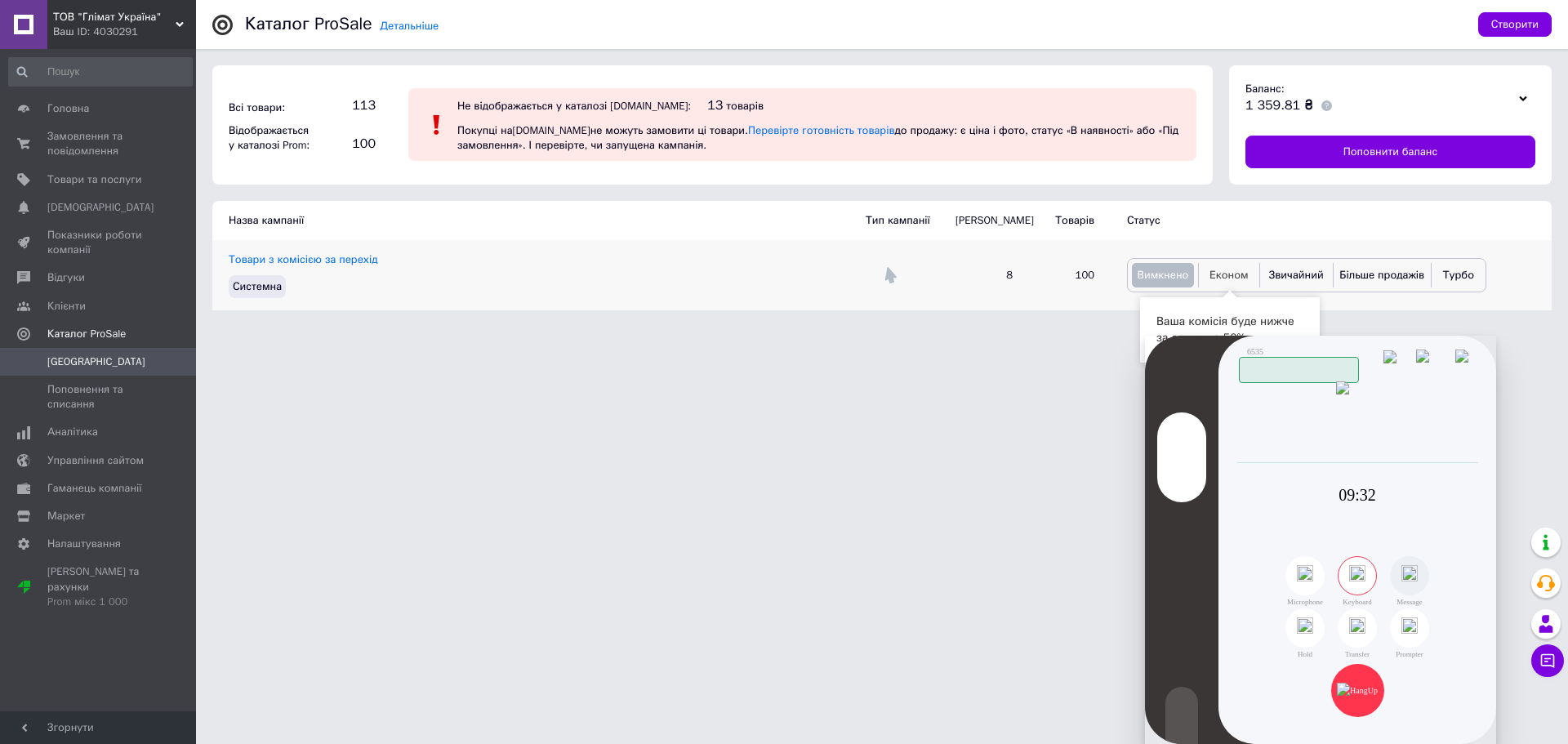 click on "Економ" at bounding box center (1229, 274) 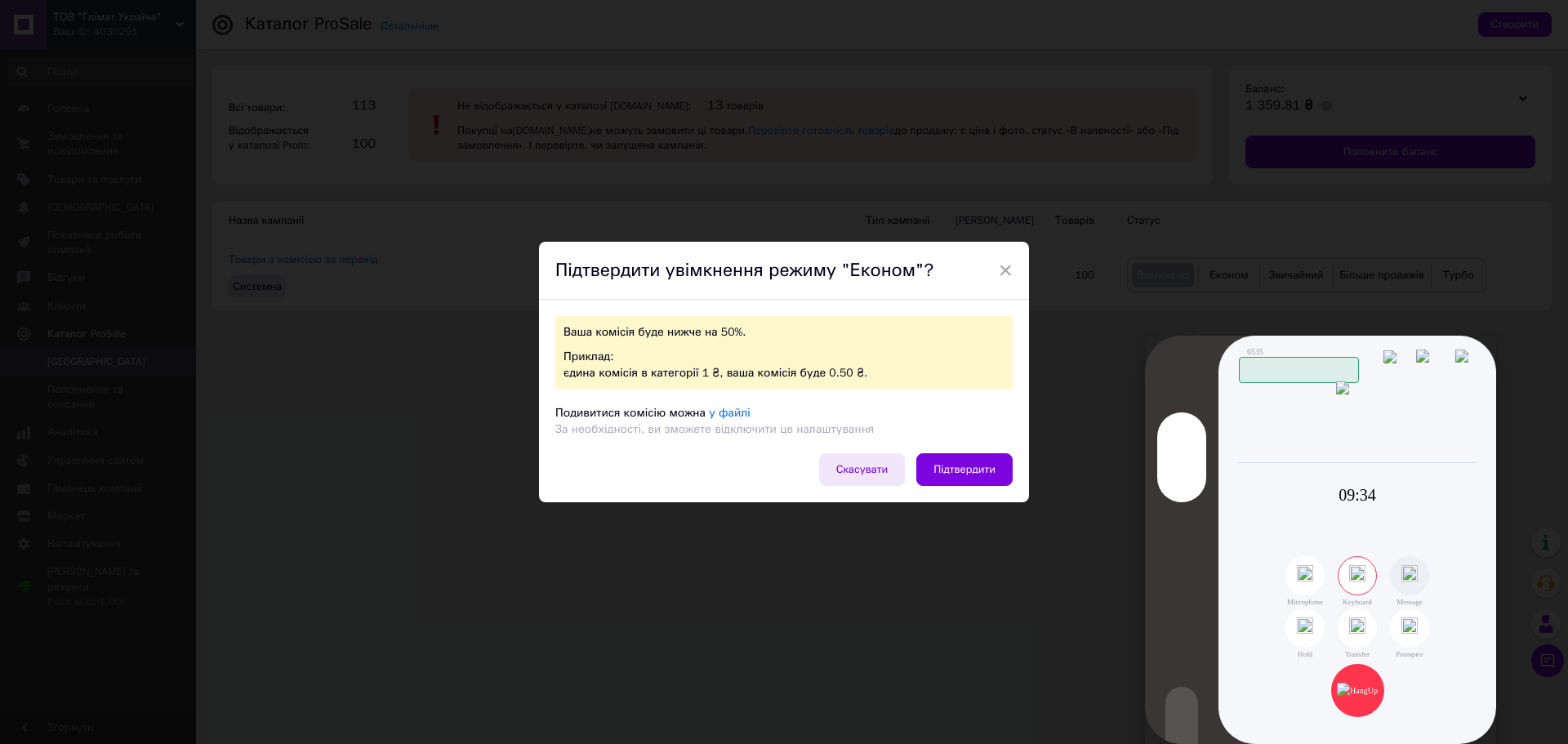 click on "Скасувати" at bounding box center (862, 470) 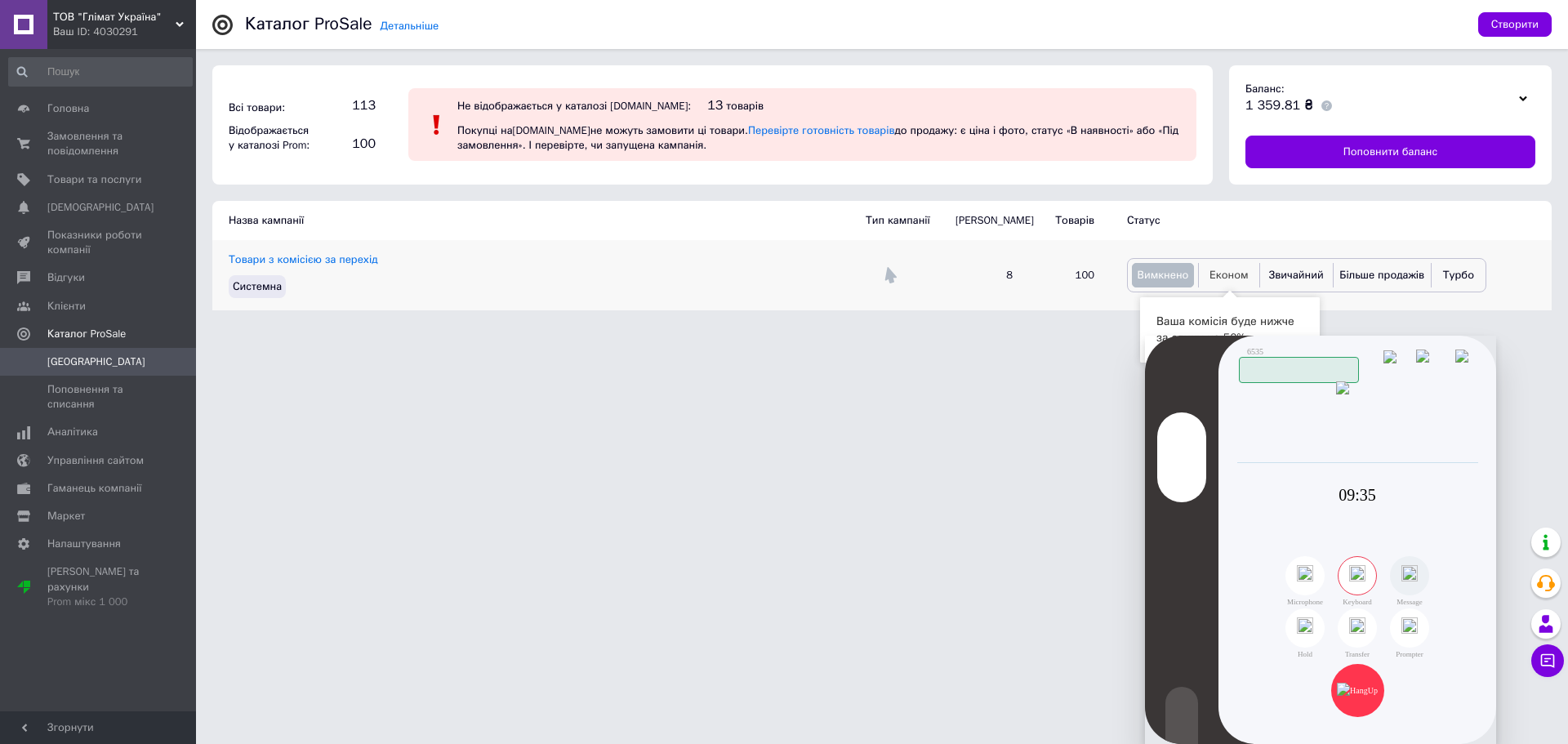 click on "Економ" at bounding box center [1229, 275] 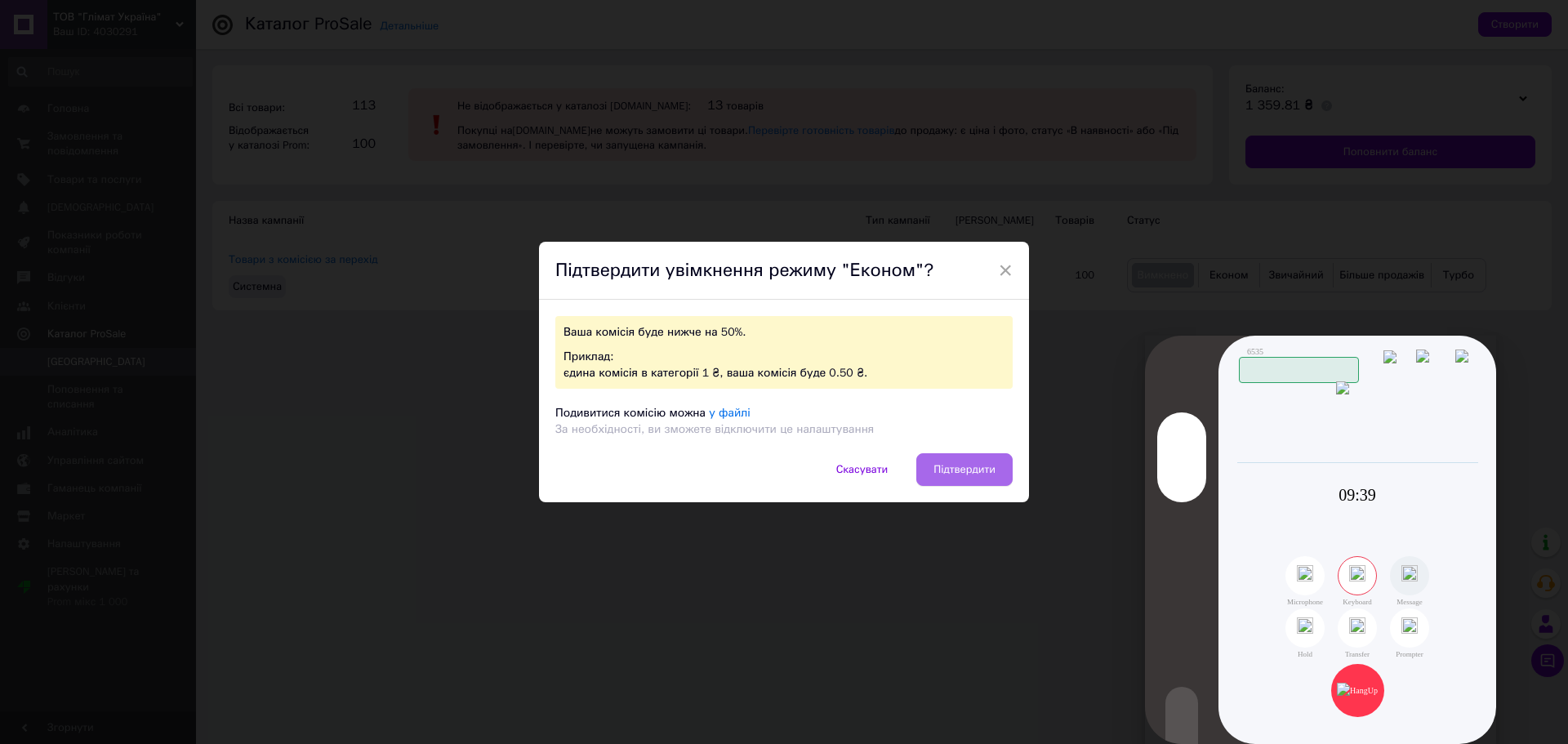click on "Підтвердити" at bounding box center (964, 470) 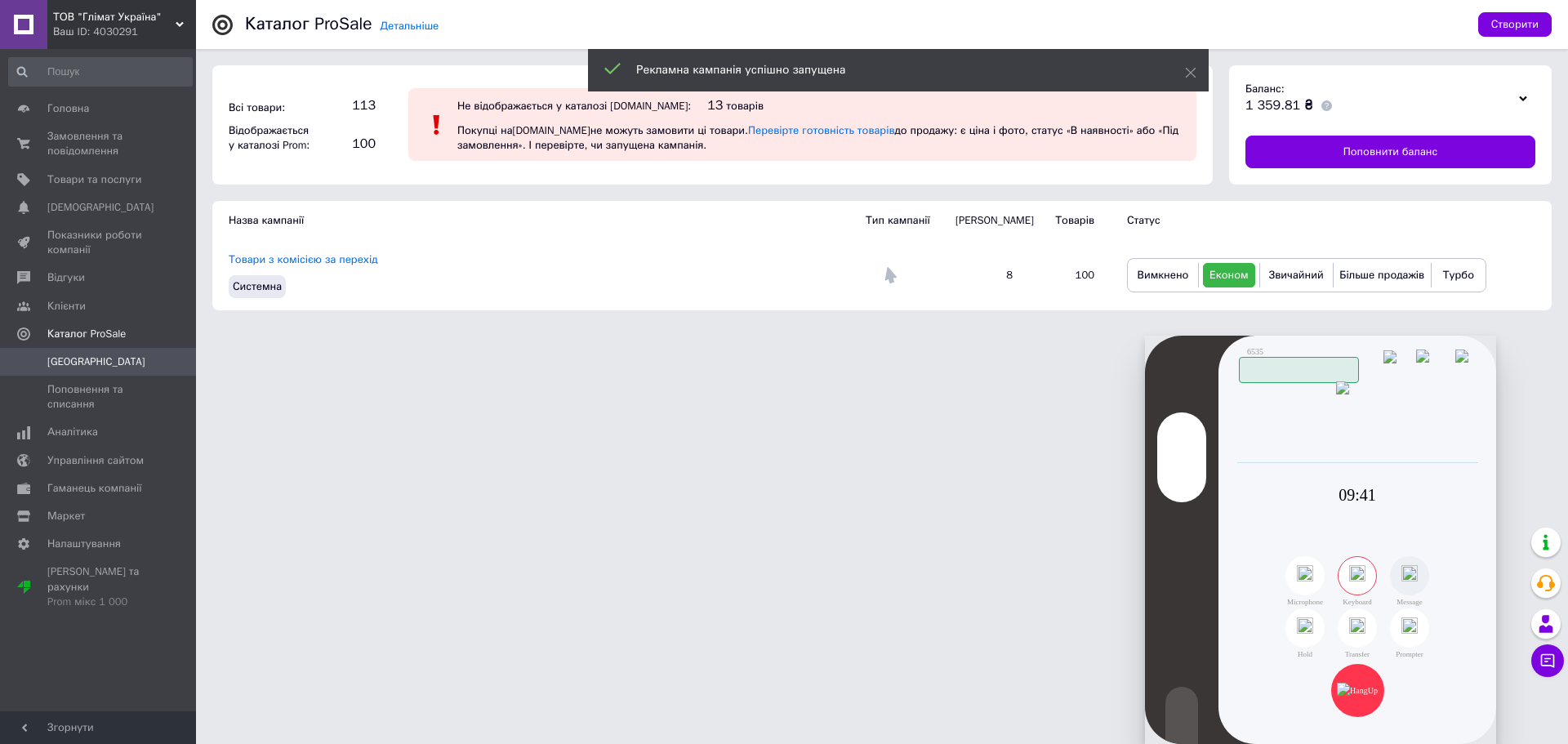 click on "ТОВ "Глімат Україна" Ваш ID: 4030291 Сайт ТОВ "Глімат Україна" Кабінет покупця Перевірити стан системи Сторінка на порталі [PERSON_NAME] [PERSON_NAME] Головна Замовлення та повідомлення 0 0 Товари та послуги Сповіщення 0 0 Показники роботи компанії Відгуки Клієнти Каталог ProSale Кампанії Поповнення та списання Аналітика Управління сайтом Гаманець компанії [PERSON_NAME] Тарифи та рахунки Prom мікс 1 000 Згорнути
Детальніше Каталог ProSale Створити Всі товари: 113 Відображається у каталозі Prom: 100 13   8" at bounding box center [784, 163] 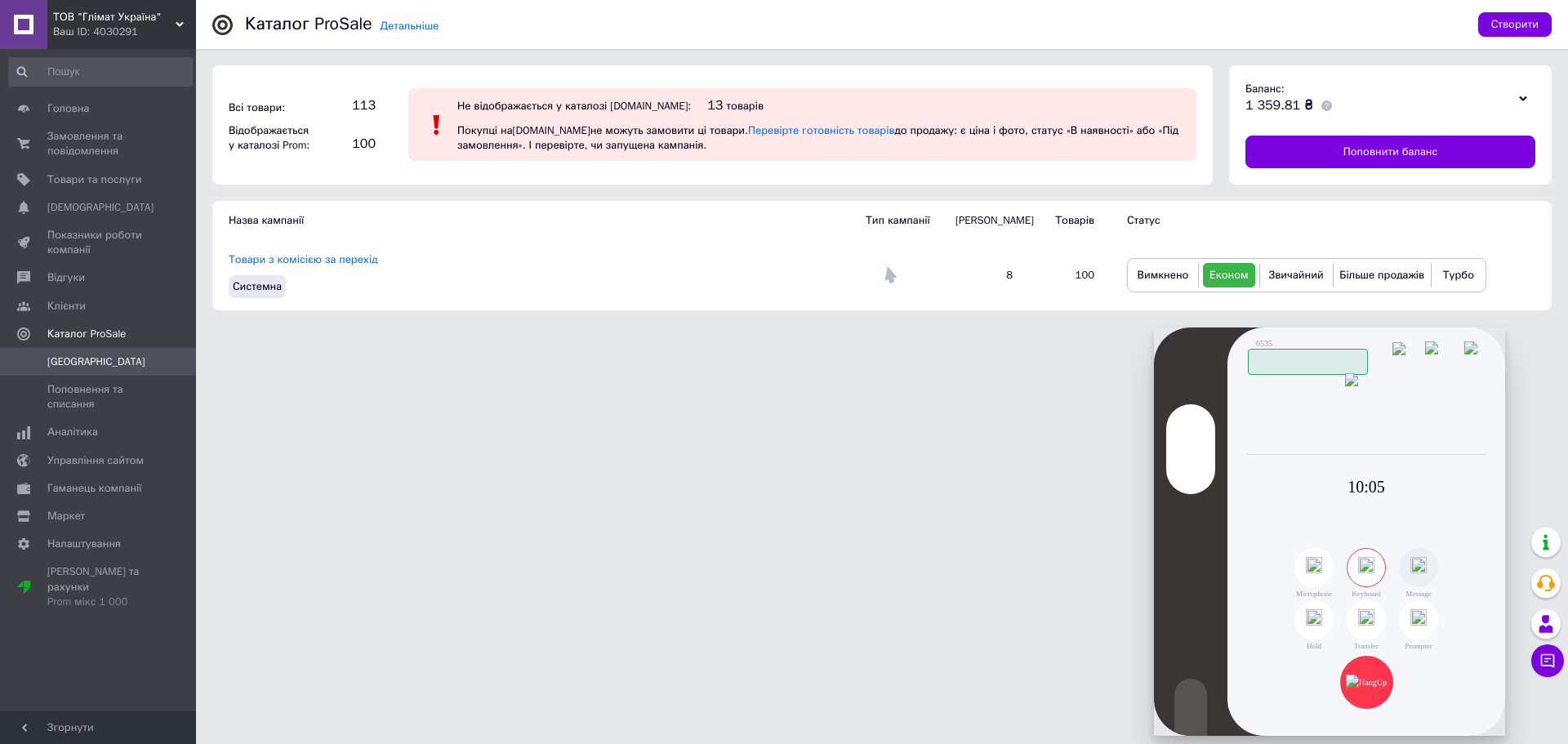 drag, startPoint x: 1370, startPoint y: 348, endPoint x: 1379, endPoint y: 340, distance: 12.041595 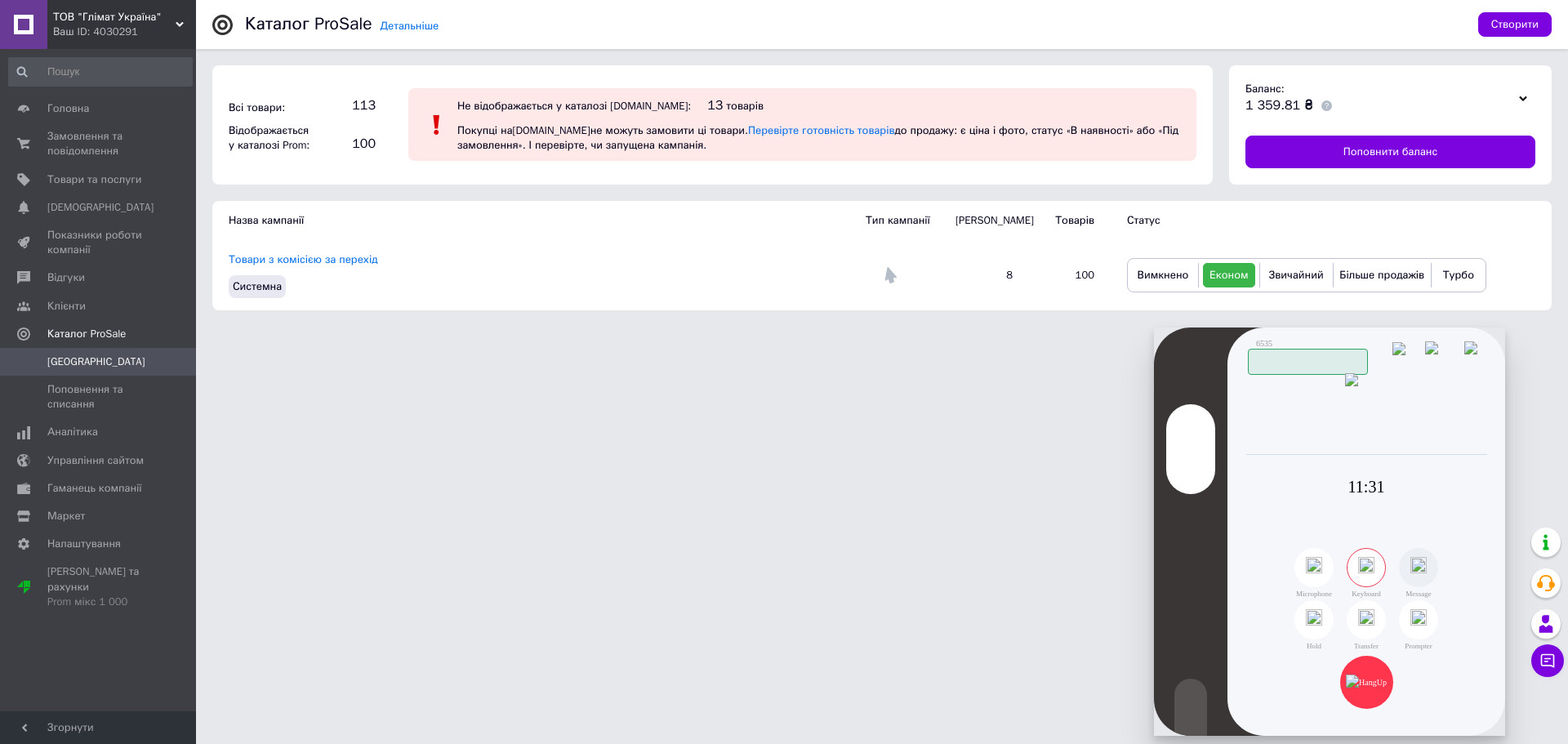 click on "ТОВ "Глімат Україна" Ваш ID: 4030291 Сайт ТОВ "Глімат Україна" Кабінет покупця Перевірити стан системи Сторінка на порталі [PERSON_NAME] [PERSON_NAME] Головна Замовлення та повідомлення 0 0 Товари та послуги Сповіщення 0 0 Показники роботи компанії Відгуки Клієнти Каталог ProSale Кампанії Поповнення та списання Аналітика Управління сайтом Гаманець компанії [PERSON_NAME] Тарифи та рахунки Prom мікс 1 000 Згорнути
Детальніше Каталог ProSale Створити Всі товари: 113 Відображається у каталозі Prom: 100 13   8" at bounding box center (784, 163) 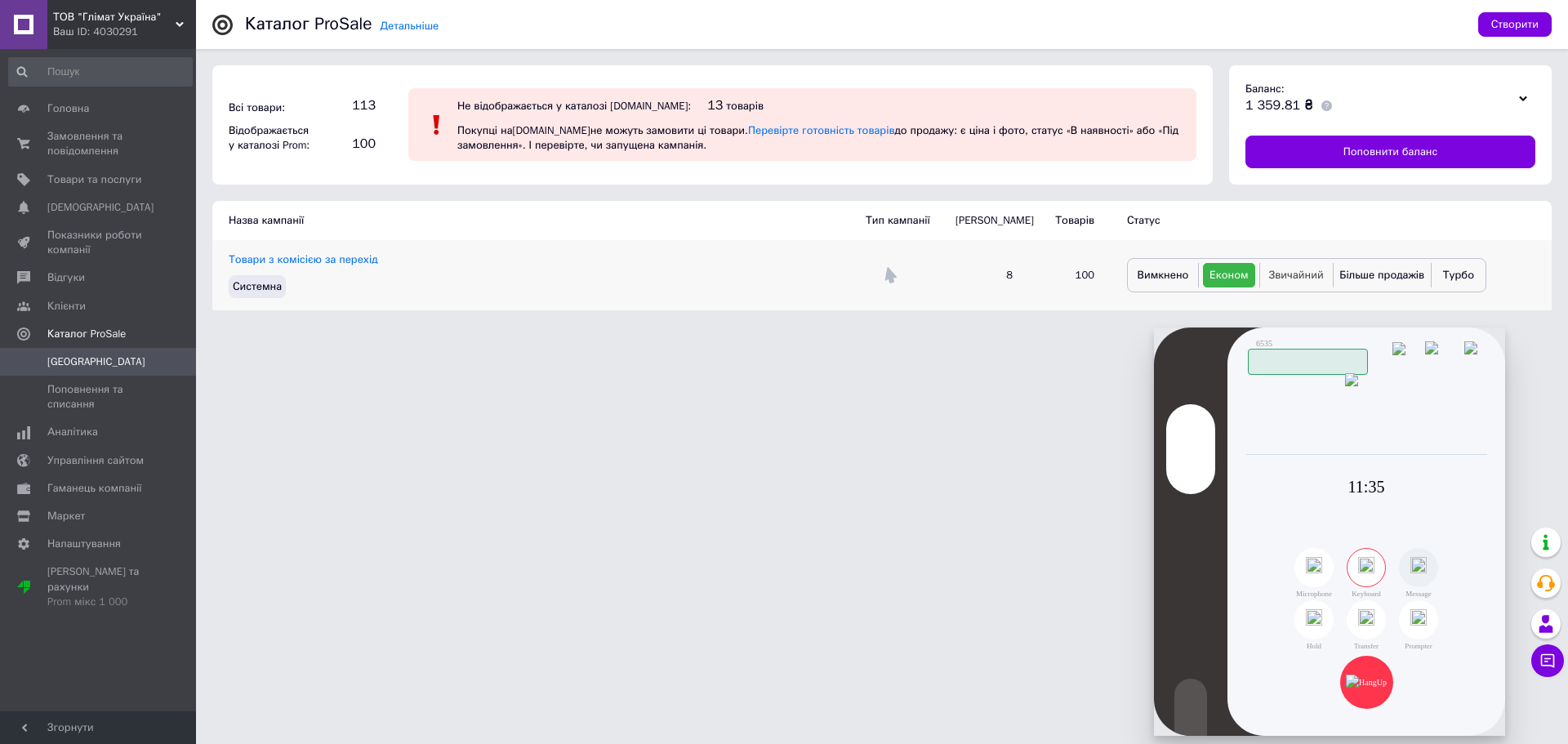 click on "Звичайний" at bounding box center [1296, 274] 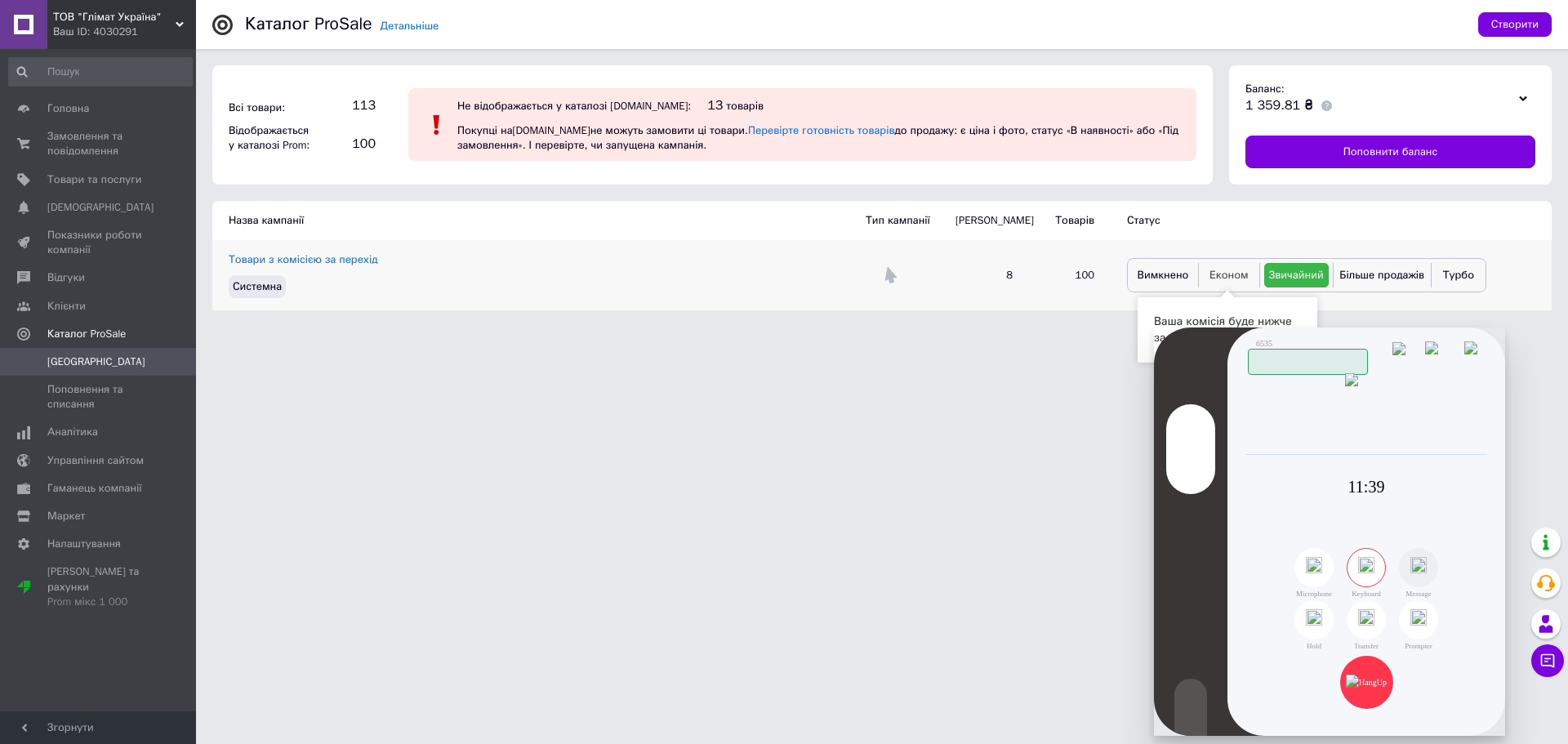 click on "Економ" at bounding box center [1229, 274] 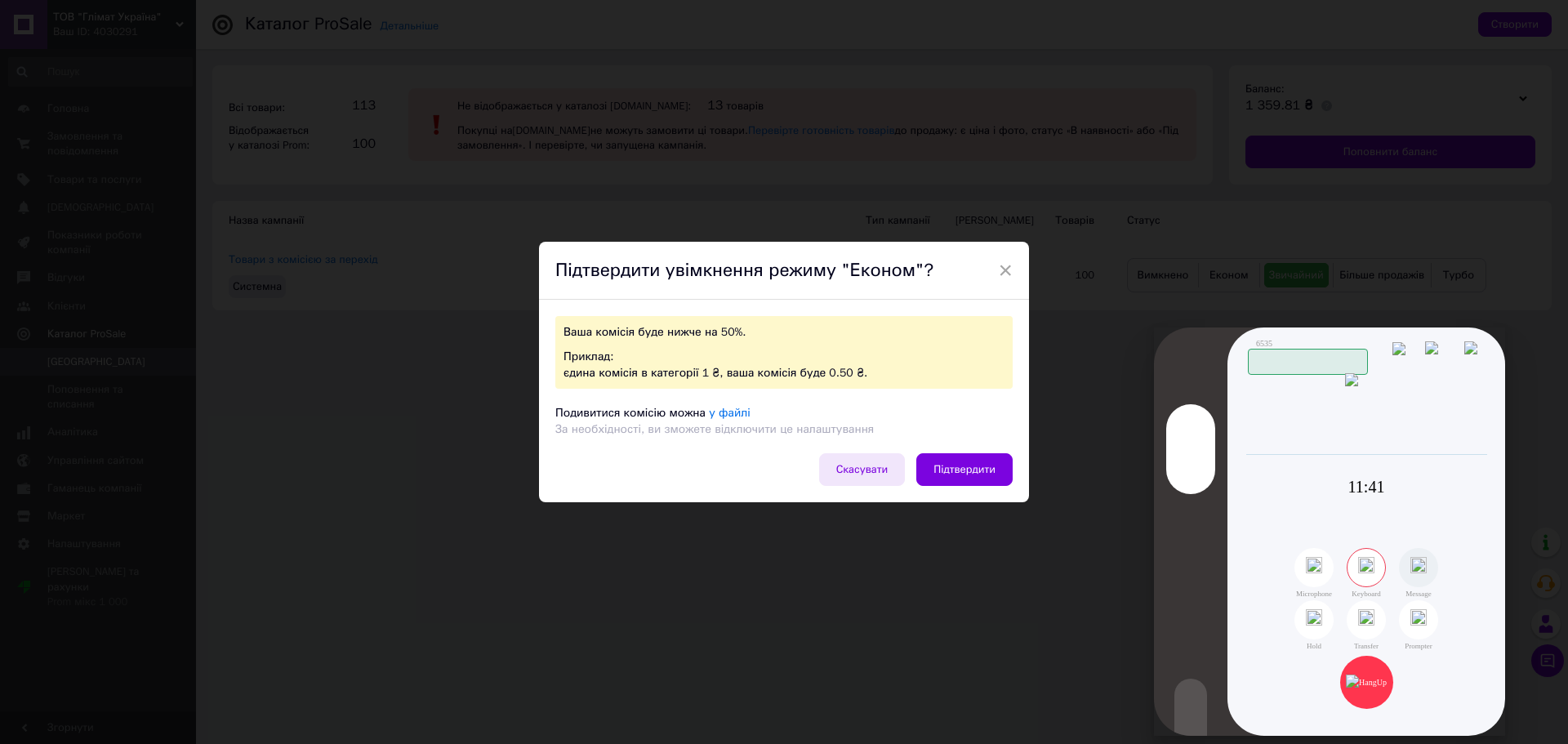 click on "Скасувати" at bounding box center (862, 470) 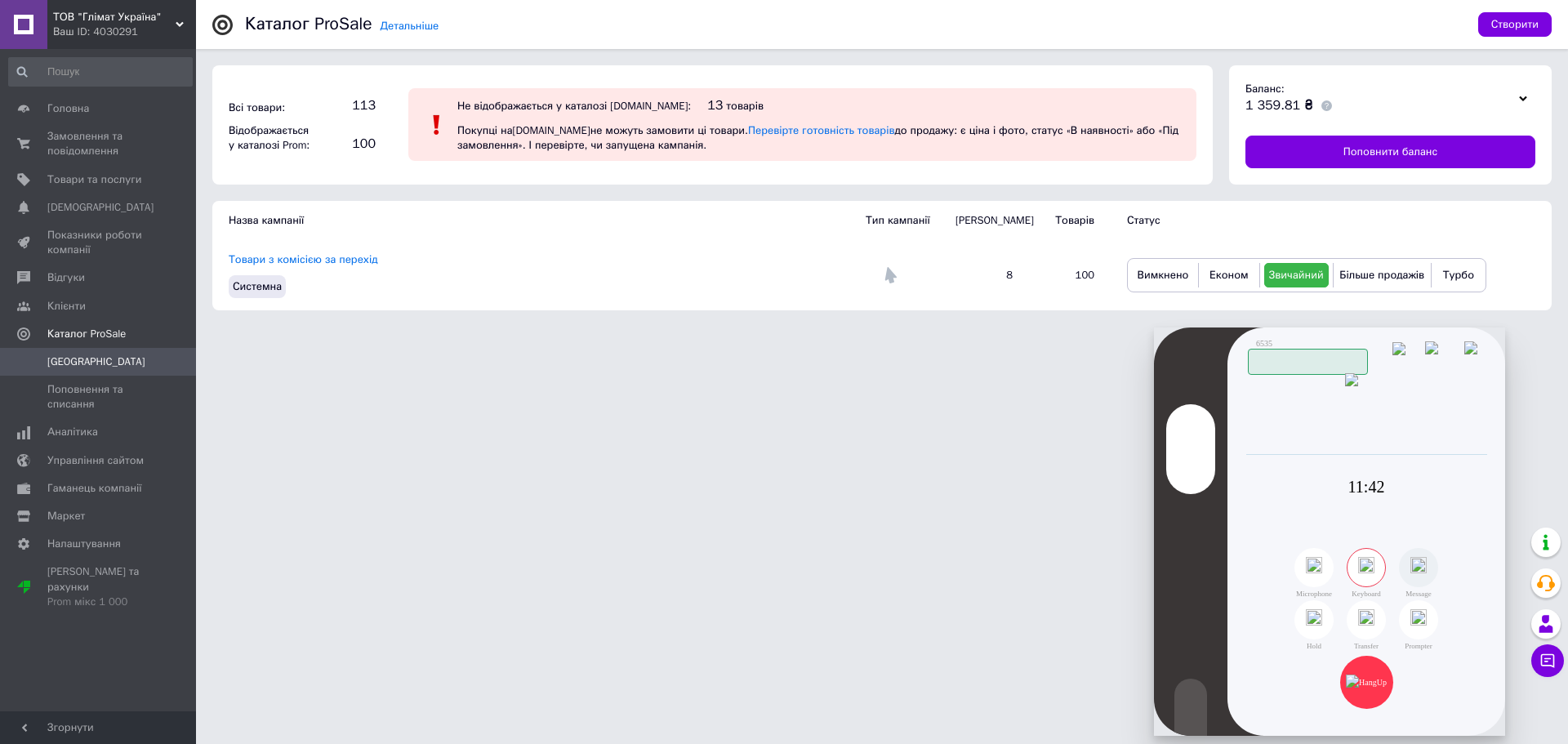 click on "ТОВ "Глімат Україна" Ваш ID: 4030291 Сайт ТОВ "Глімат Україна" Кабінет покупця Перевірити стан системи Сторінка на порталі [PERSON_NAME] [PERSON_NAME] Головна Замовлення та повідомлення 0 0 Товари та послуги Сповіщення 0 0 Показники роботи компанії Відгуки Клієнти Каталог ProSale Кампанії Поповнення та списання Аналітика Управління сайтом Гаманець компанії [PERSON_NAME] Тарифи та рахунки Prom мікс 1 000 Згорнути
Детальніше Каталог ProSale Створити Всі товари: 113 Відображається у каталозі Prom: 100 13   8" at bounding box center (784, 163) 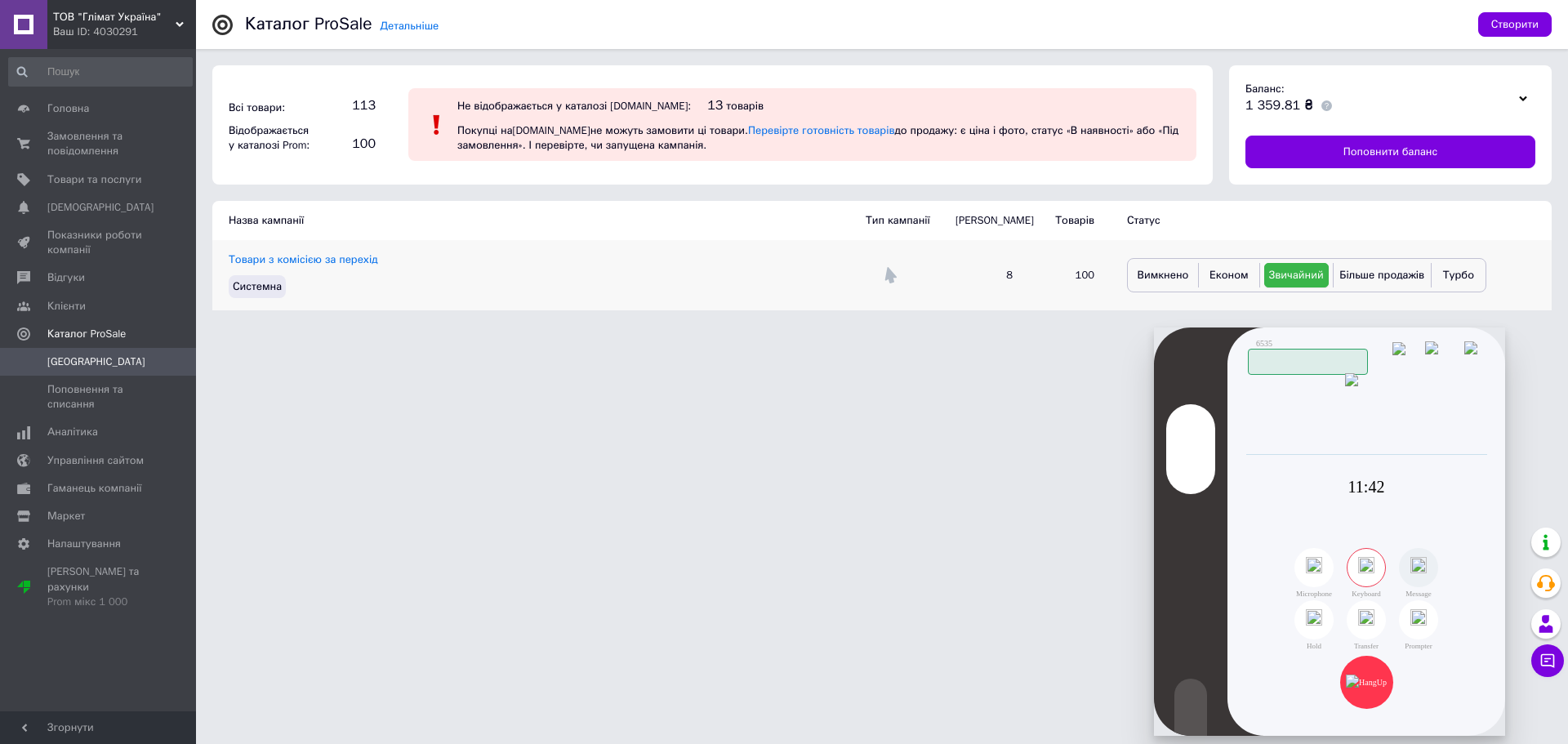 click on "Звичайний" at bounding box center [1296, 275] 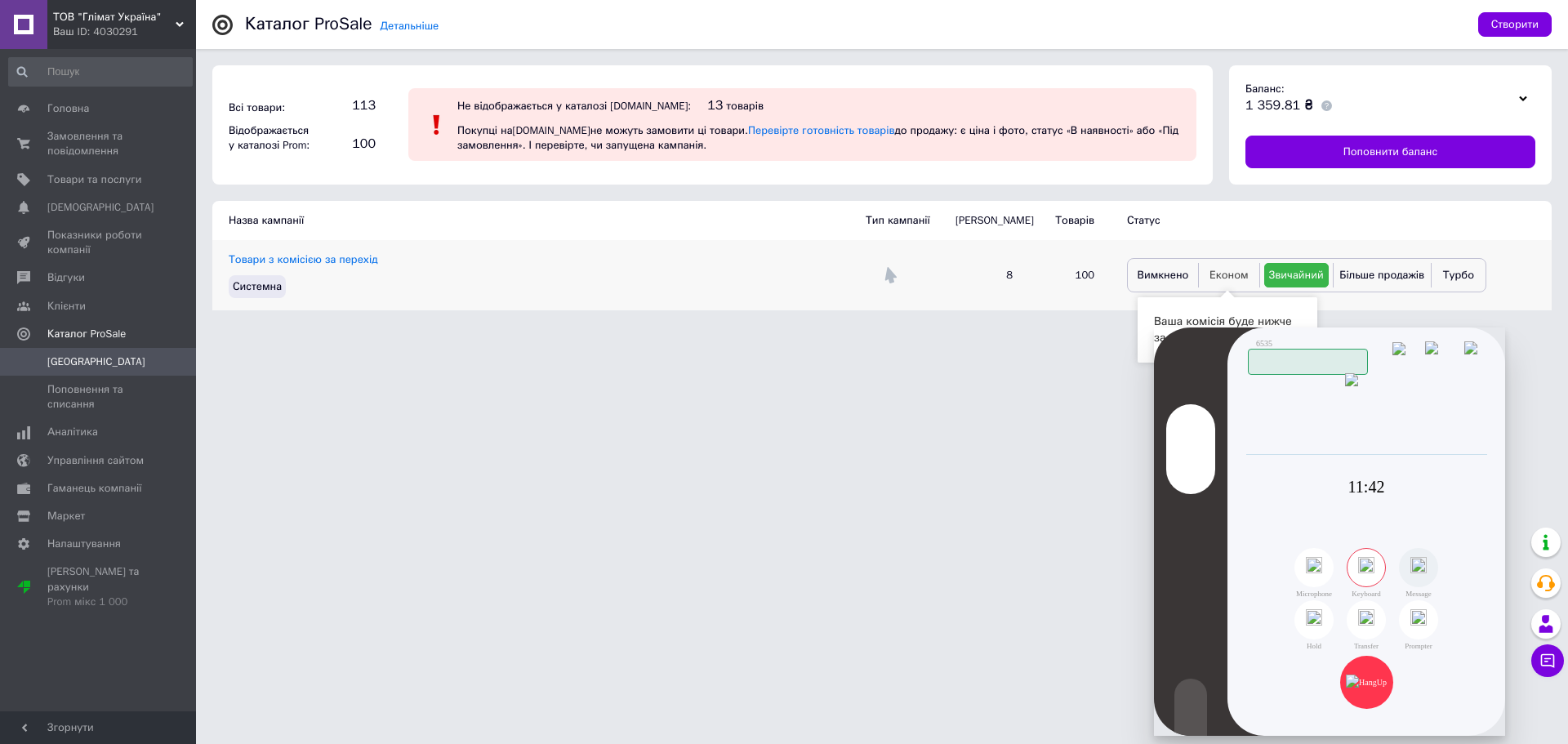 click on "Економ" at bounding box center [1229, 274] 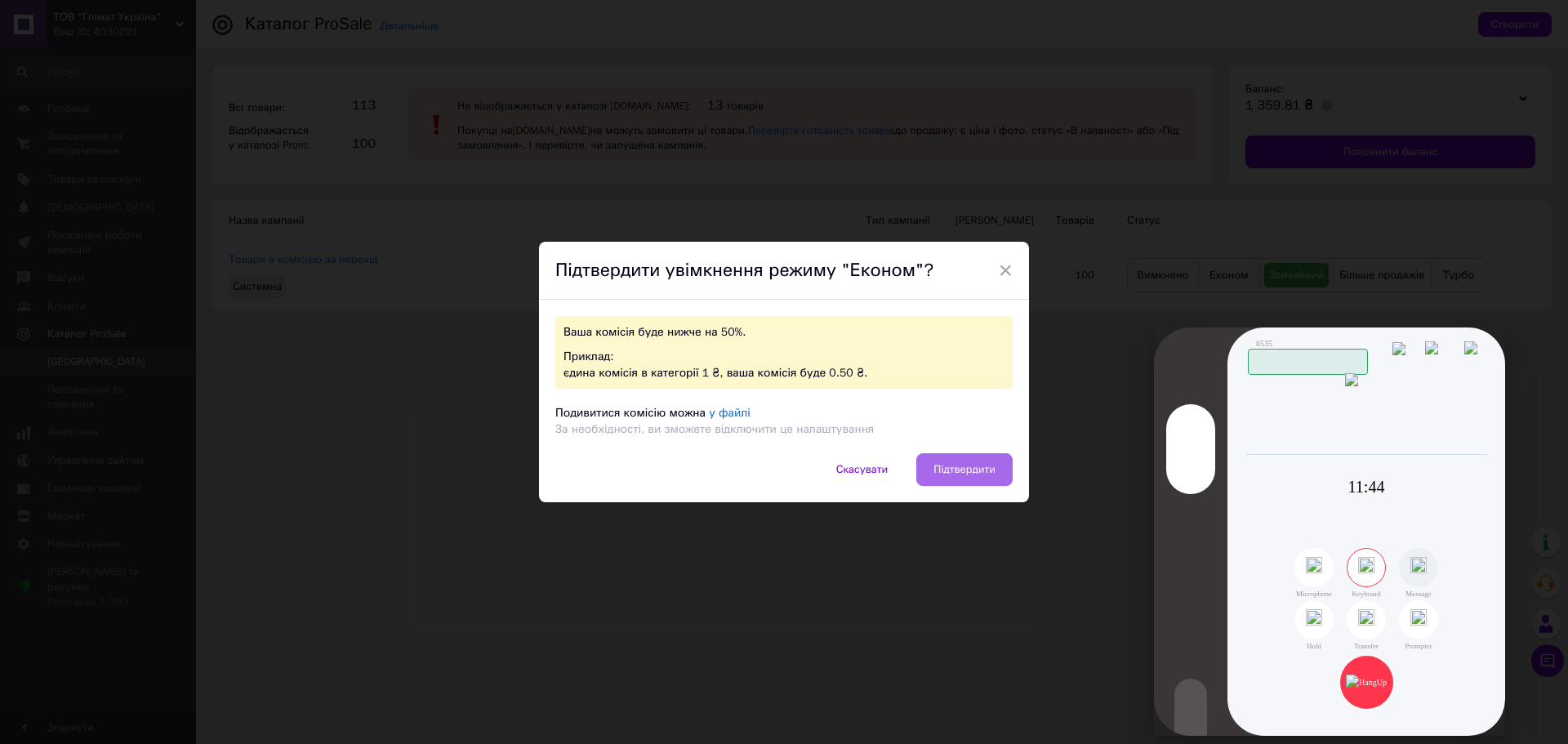 click on "Підтвердити" at bounding box center [964, 470] 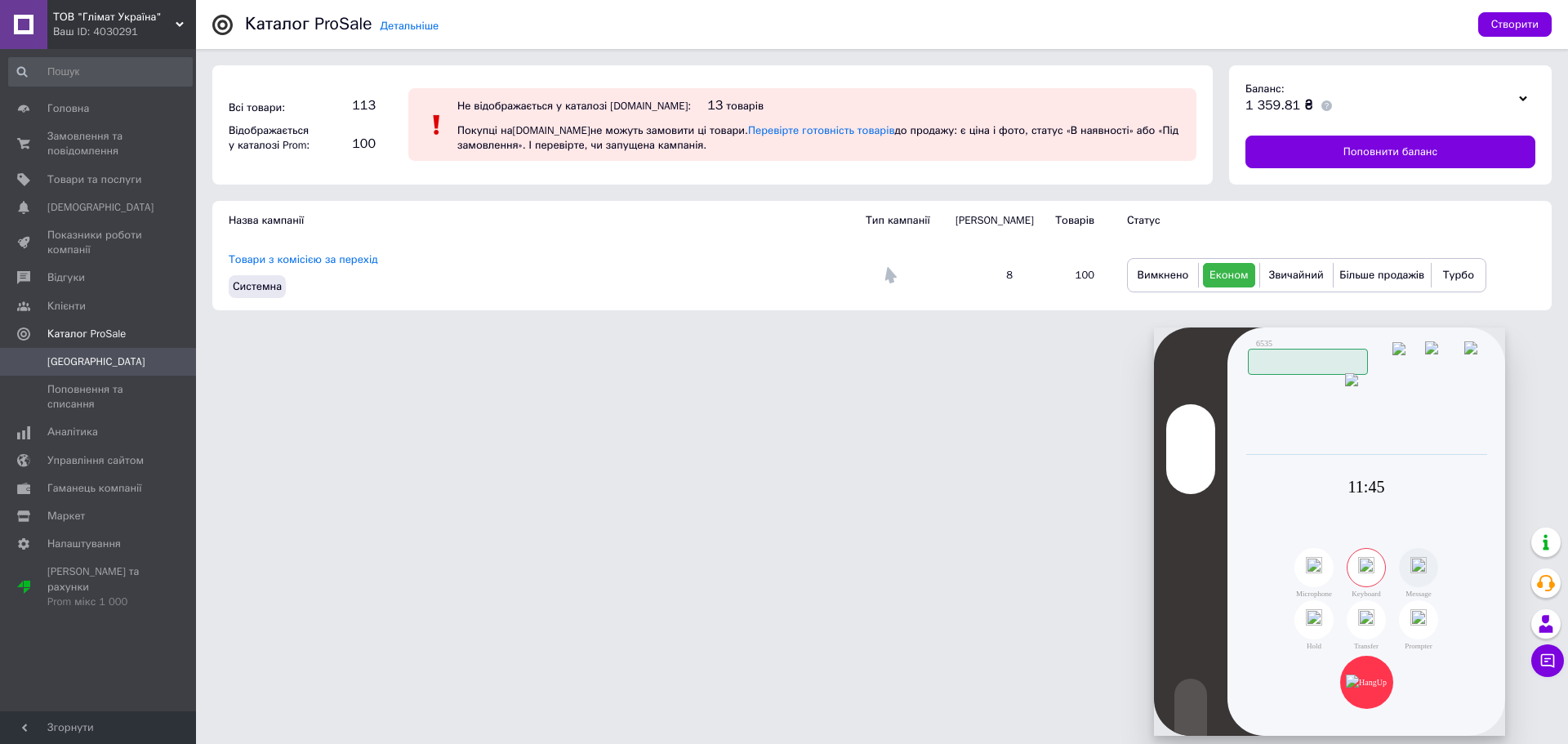 click on "ТОВ "Глімат Україна" Ваш ID: 4030291 Сайт ТОВ "Глімат Україна" Кабінет покупця Перевірити стан системи Сторінка на порталі [PERSON_NAME] [PERSON_NAME] Головна Замовлення та повідомлення 0 0 Товари та послуги Сповіщення 0 0 Показники роботи компанії Відгуки Клієнти Каталог ProSale Кампанії Поповнення та списання Аналітика Управління сайтом Гаманець компанії [PERSON_NAME] Тарифи та рахунки Prom мікс 1 000 Згорнути
Детальніше Каталог ProSale Створити Всі товари: 113 Відображається у каталозі Prom: 100 13   8" at bounding box center (784, 163) 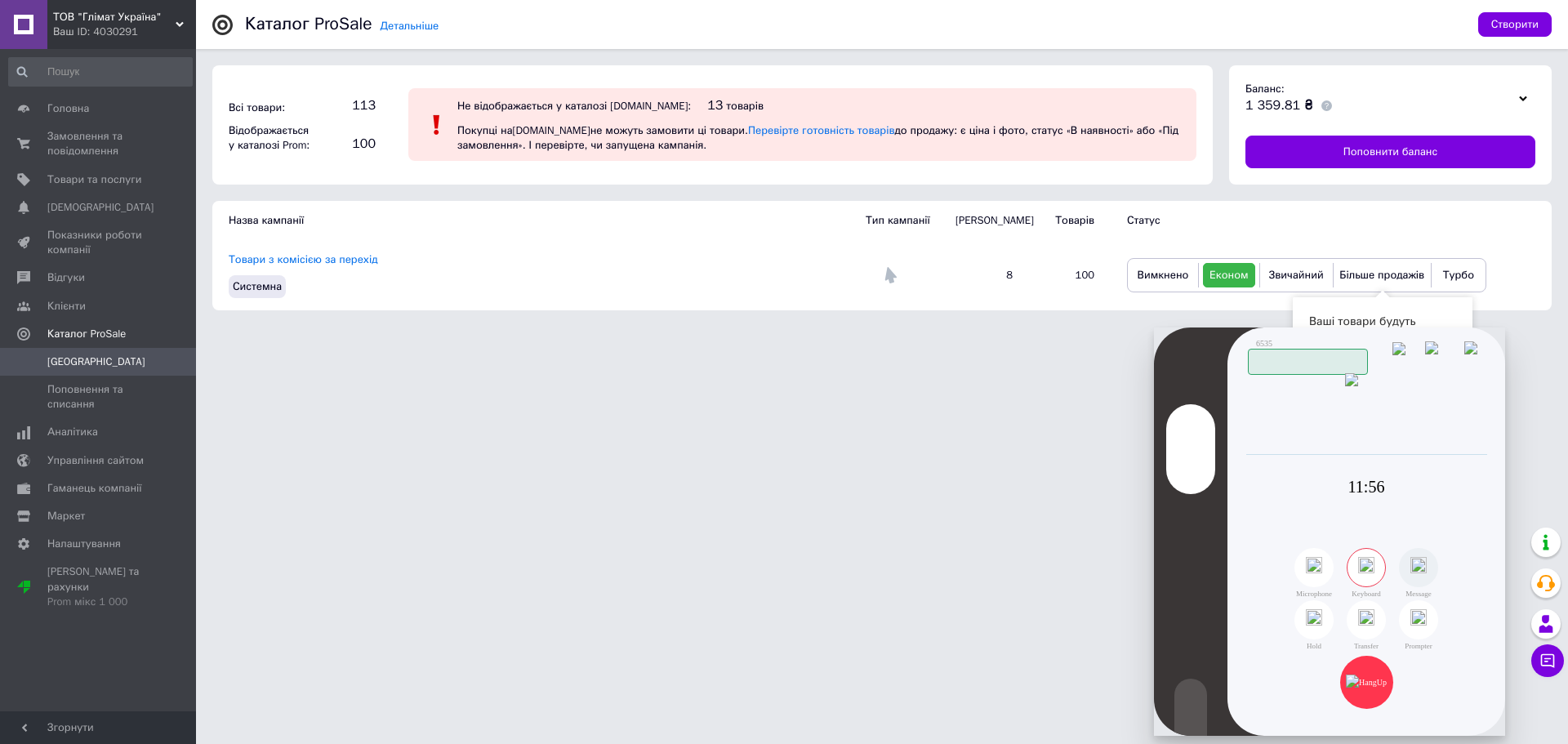 click on "ТОВ "Глімат Україна" Ваш ID: 4030291 Сайт ТОВ "Глімат Україна" Кабінет покупця Перевірити стан системи Сторінка на порталі [PERSON_NAME] [PERSON_NAME] Головна Замовлення та повідомлення 0 0 Товари та послуги Сповіщення 0 0 Показники роботи компанії Відгуки Клієнти Каталог ProSale Кампанії Поповнення та списання Аналітика Управління сайтом Гаманець компанії [PERSON_NAME] Тарифи та рахунки Prom мікс 1 000 Згорнути
Детальніше Каталог ProSale Створити Всі товари: 113 Відображається у каталозі Prom: 100 13   8 25" at bounding box center [784, 163] 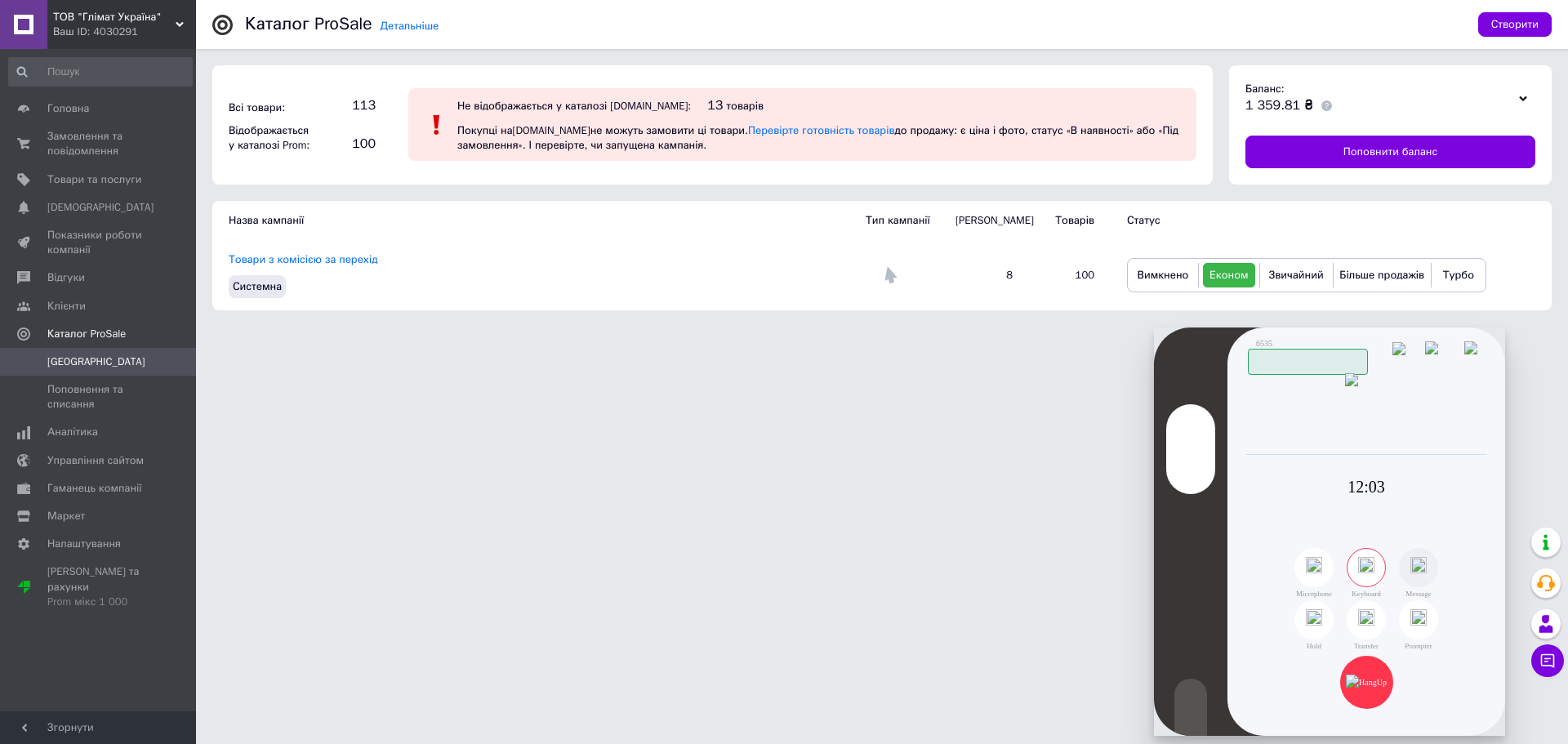 click on "ТОВ "Глімат Україна" Ваш ID: 4030291 Сайт ТОВ "Глімат Україна" Кабінет покупця Перевірити стан системи Сторінка на порталі [PERSON_NAME] [PERSON_NAME] Головна Замовлення та повідомлення 0 0 Товари та послуги Сповіщення 0 0 Показники роботи компанії Відгуки Клієнти Каталог ProSale Кампанії Поповнення та списання Аналітика Управління сайтом Гаманець компанії [PERSON_NAME] Тарифи та рахунки Prom мікс 1 000 Згорнути
Детальніше Каталог ProSale Створити Всі товари: 113 Відображається у каталозі Prom: 100 13   8" at bounding box center [784, 163] 